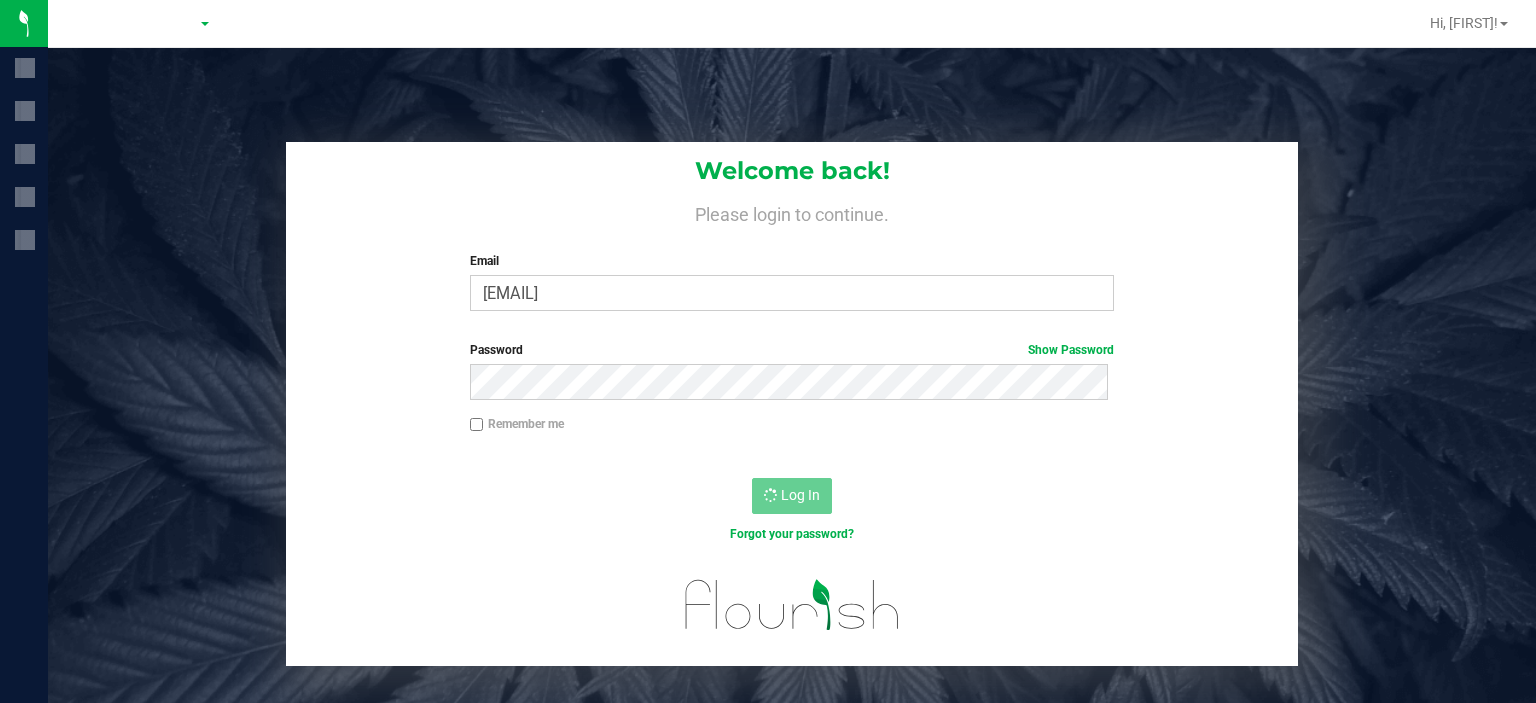 scroll, scrollTop: 0, scrollLeft: 0, axis: both 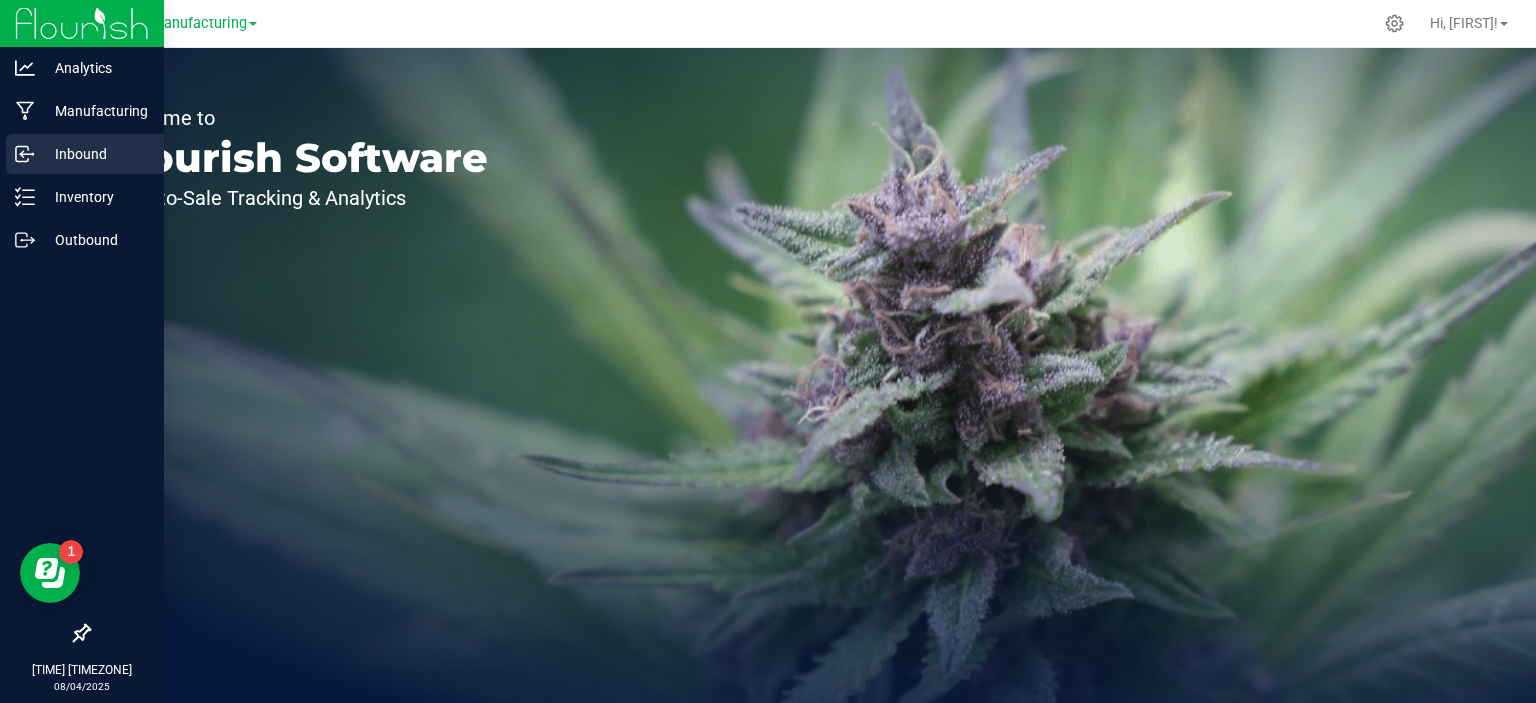 click 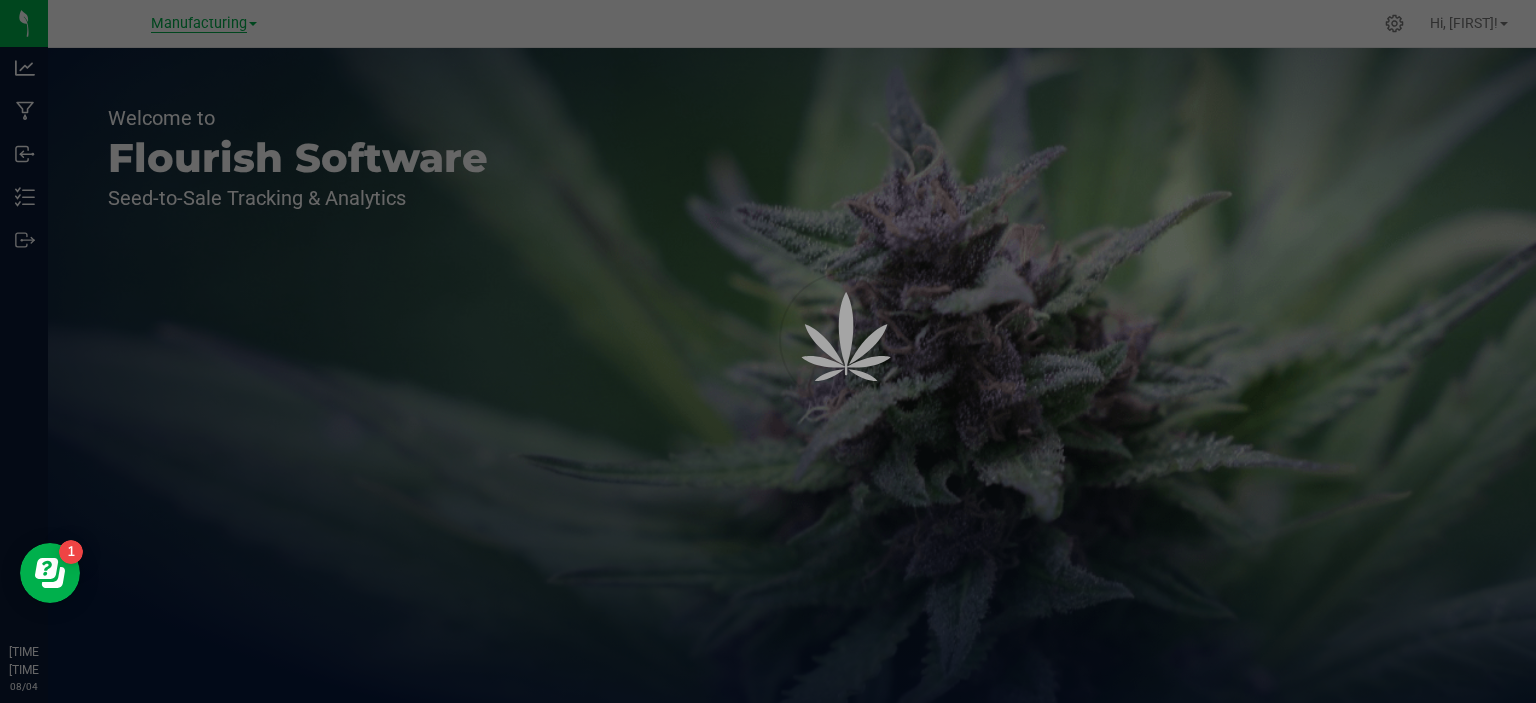 click on "Manufacturing" at bounding box center [199, 24] 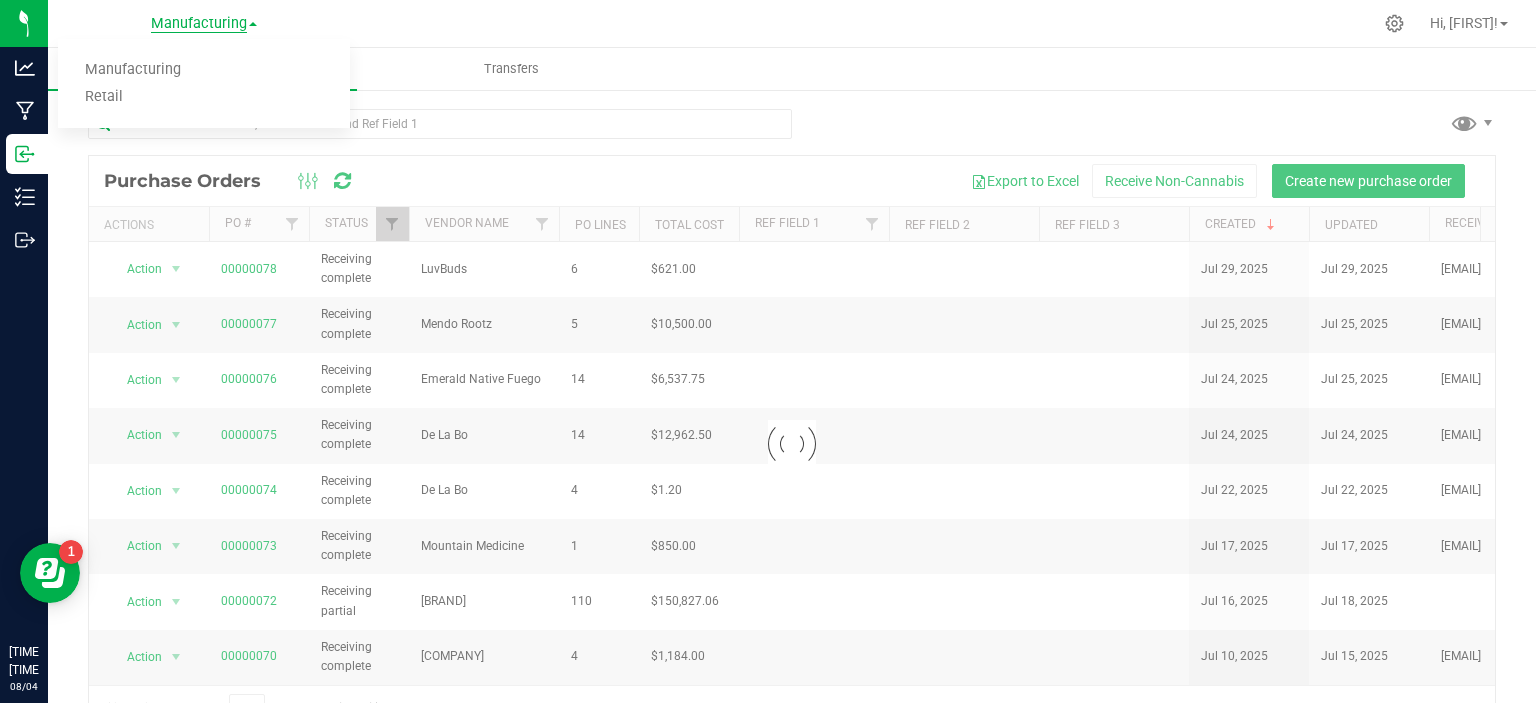 click on "Manufacturing" at bounding box center (199, 24) 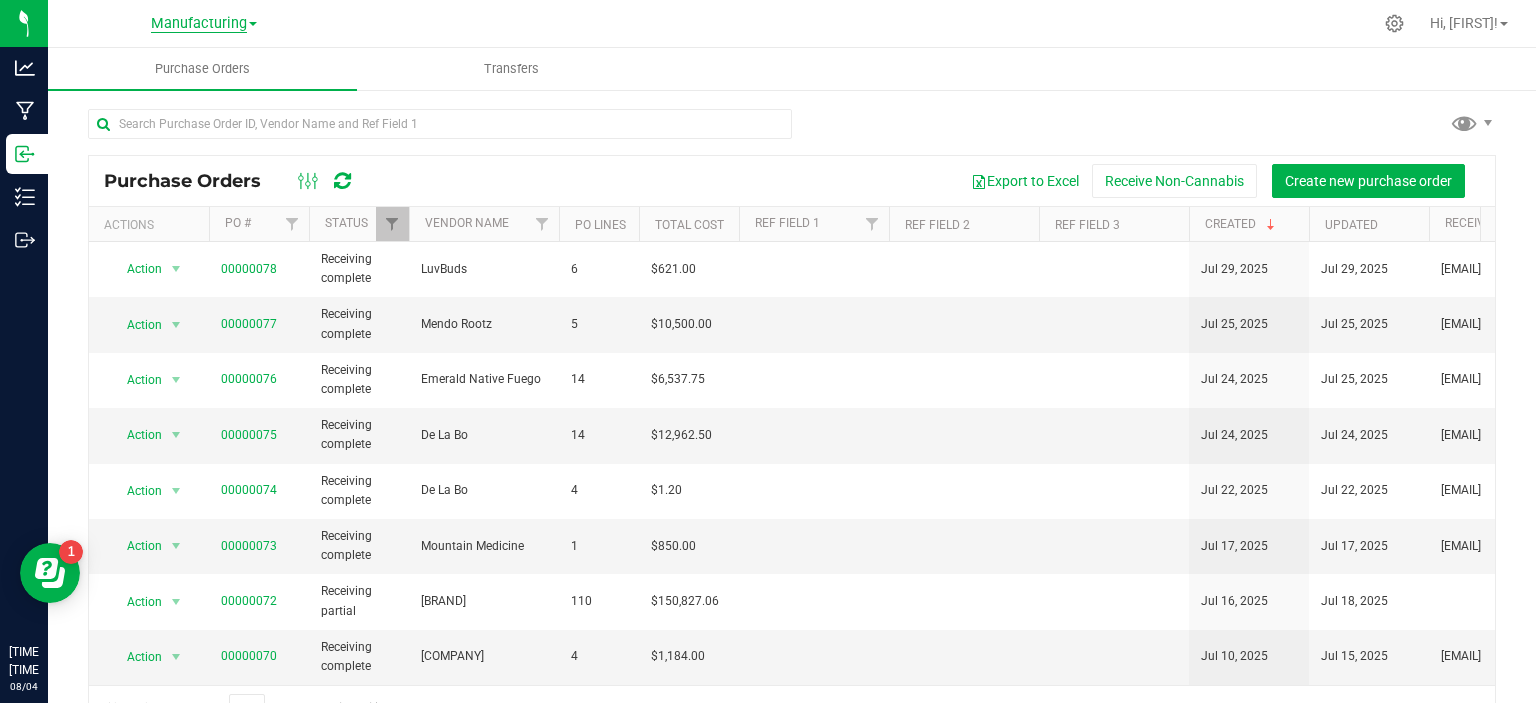 click on "Manufacturing" at bounding box center (199, 24) 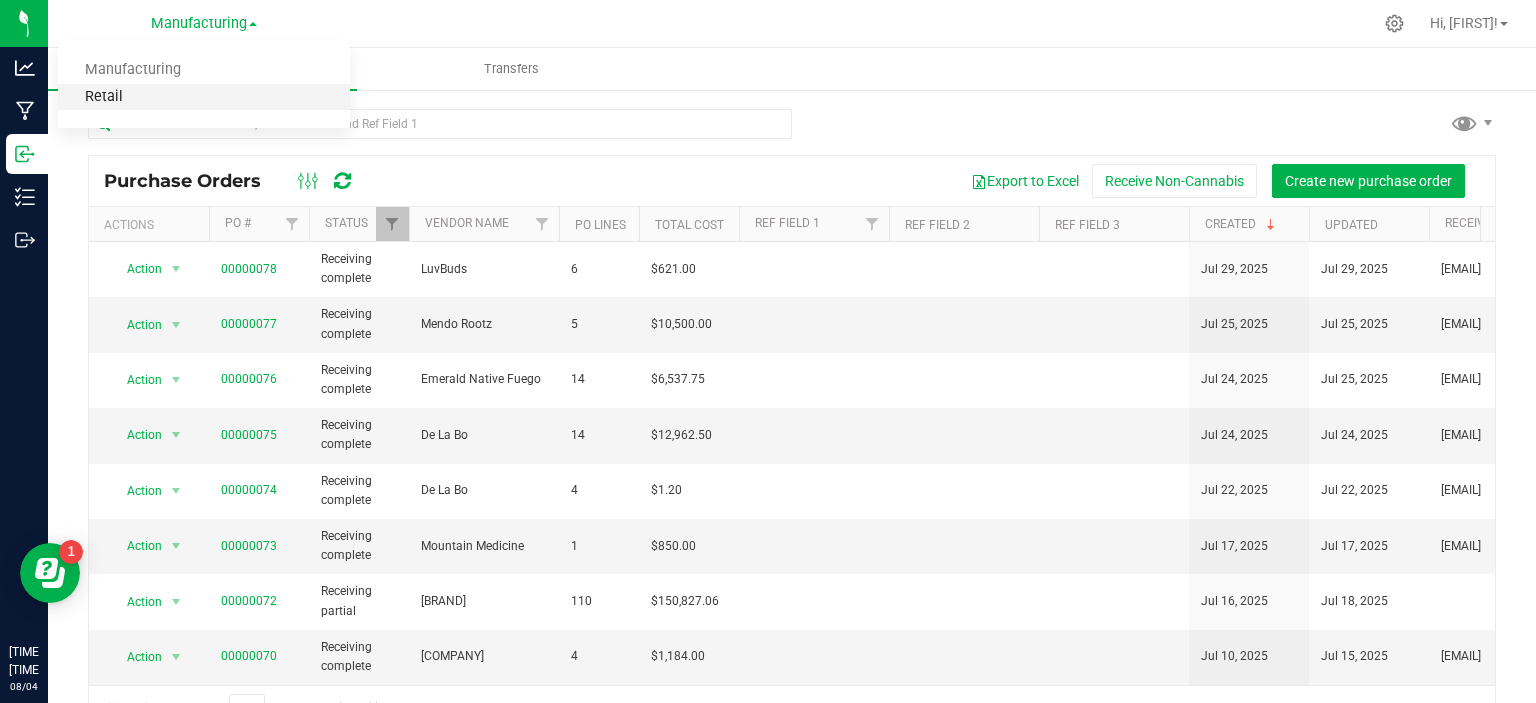 click on "Retail" at bounding box center (204, 97) 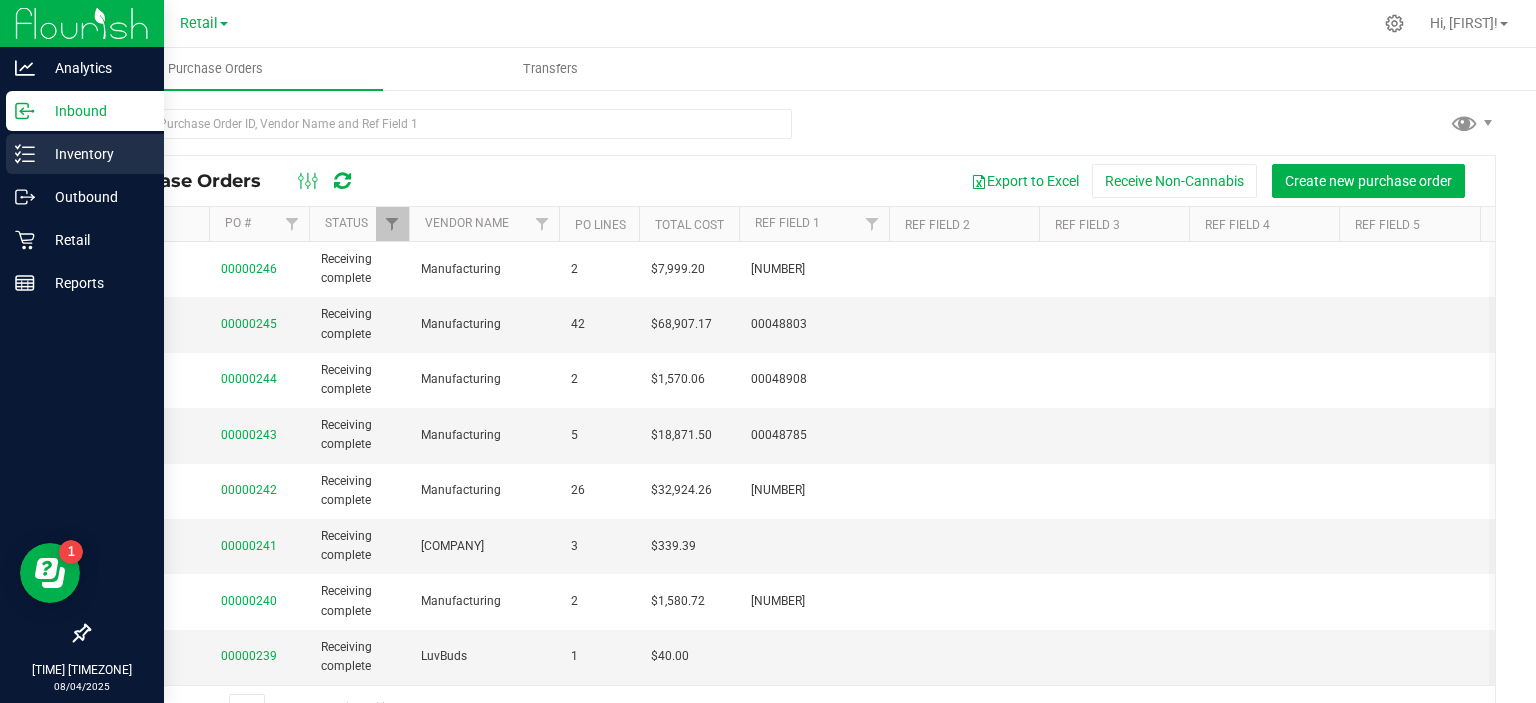 click 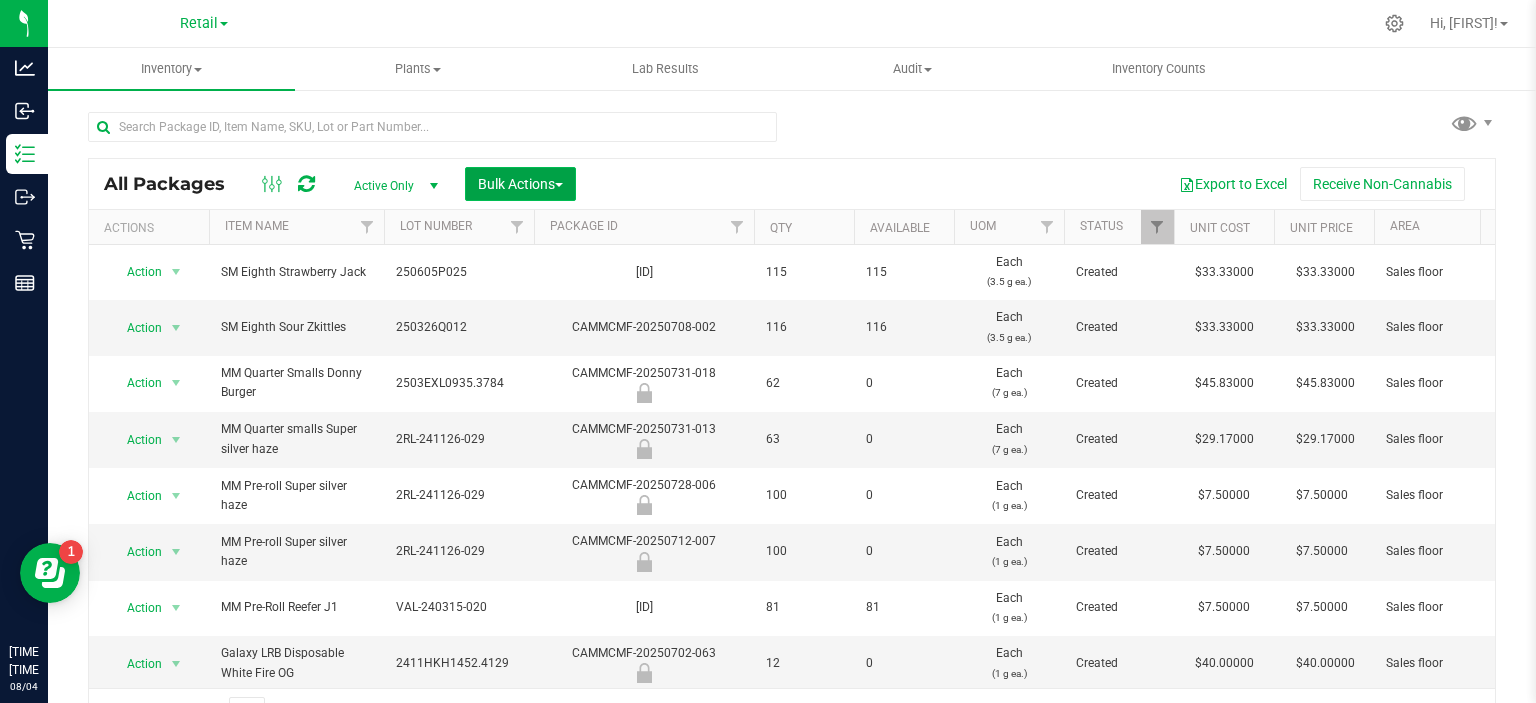 click on "Bulk Actions" at bounding box center (520, 184) 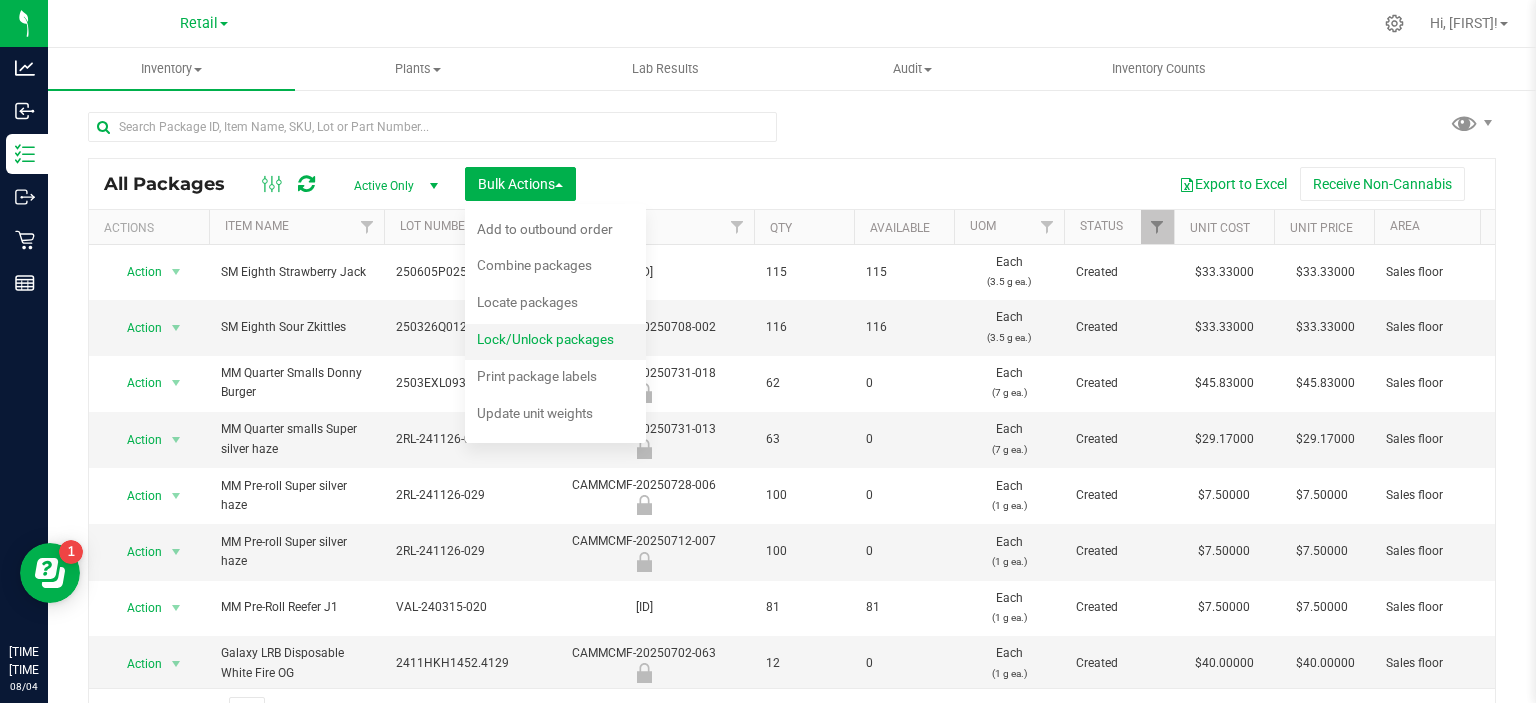 click on "Lock/Unlock packages" at bounding box center [545, 339] 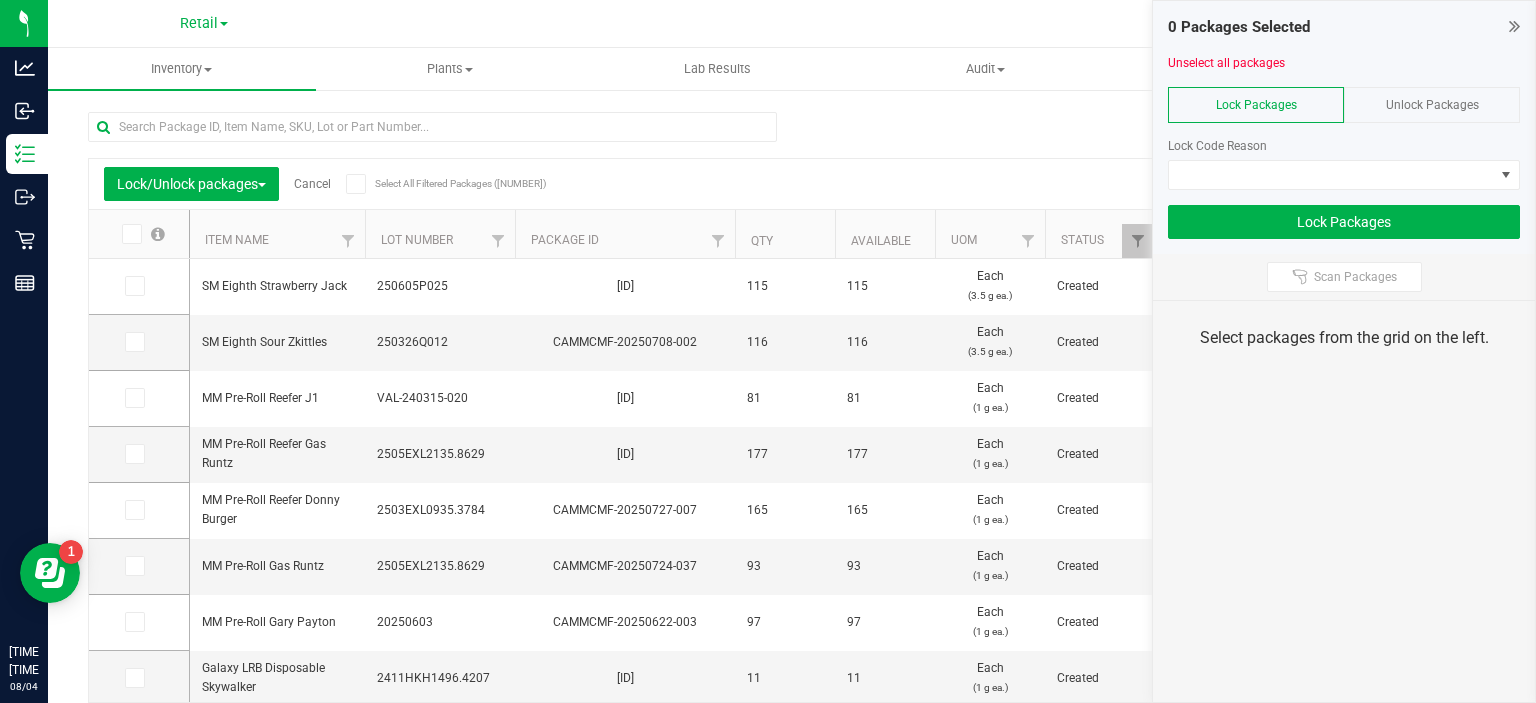 click on "Unlock Packages" at bounding box center [1432, 105] 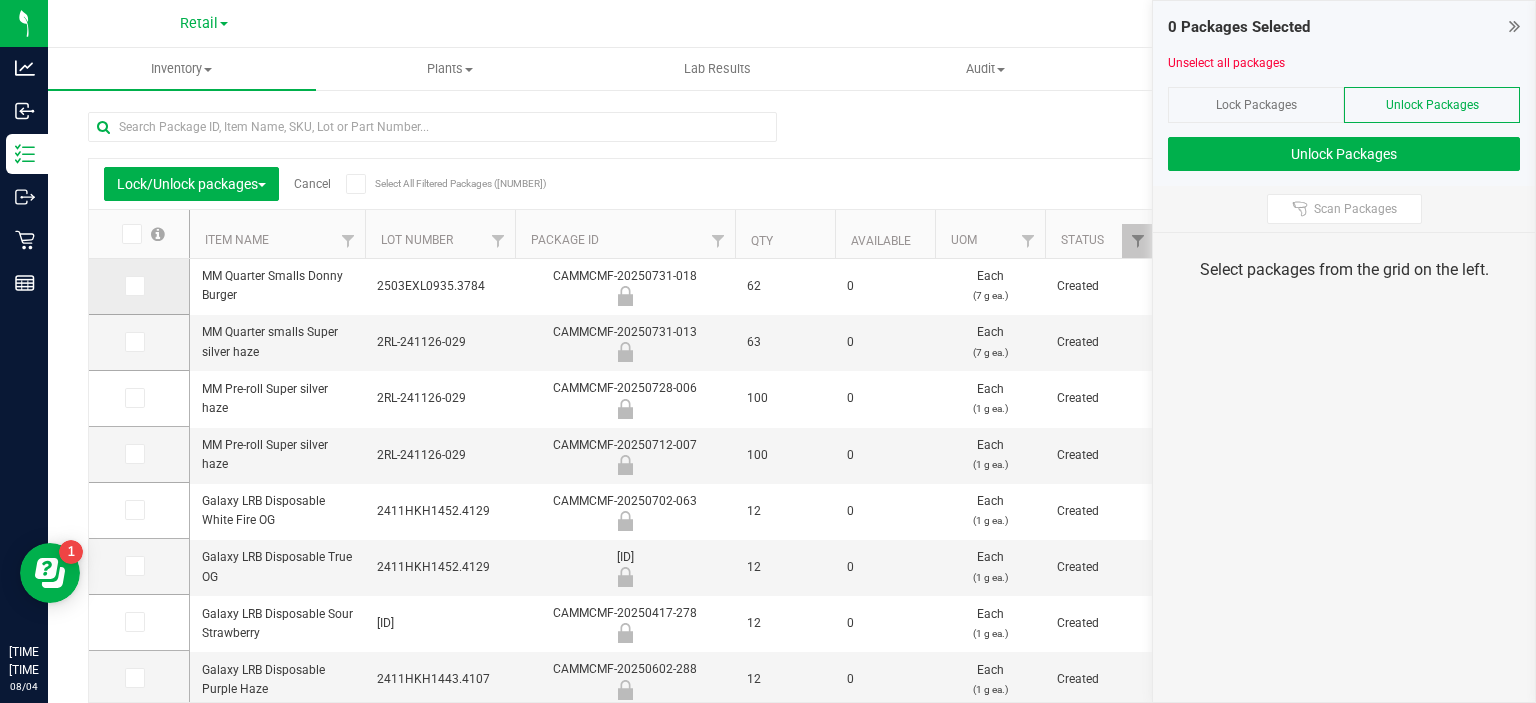 click at bounding box center (139, 286) 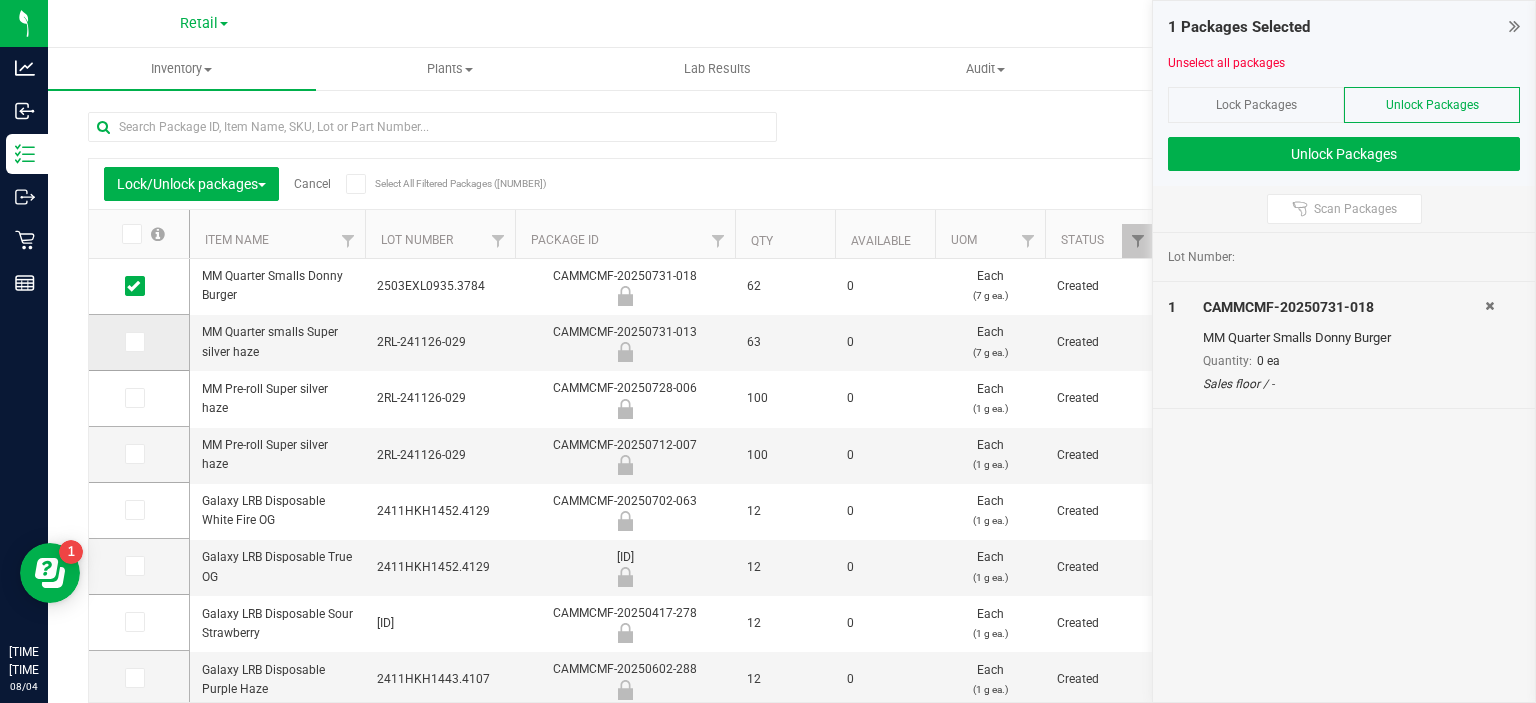 click at bounding box center (139, 342) 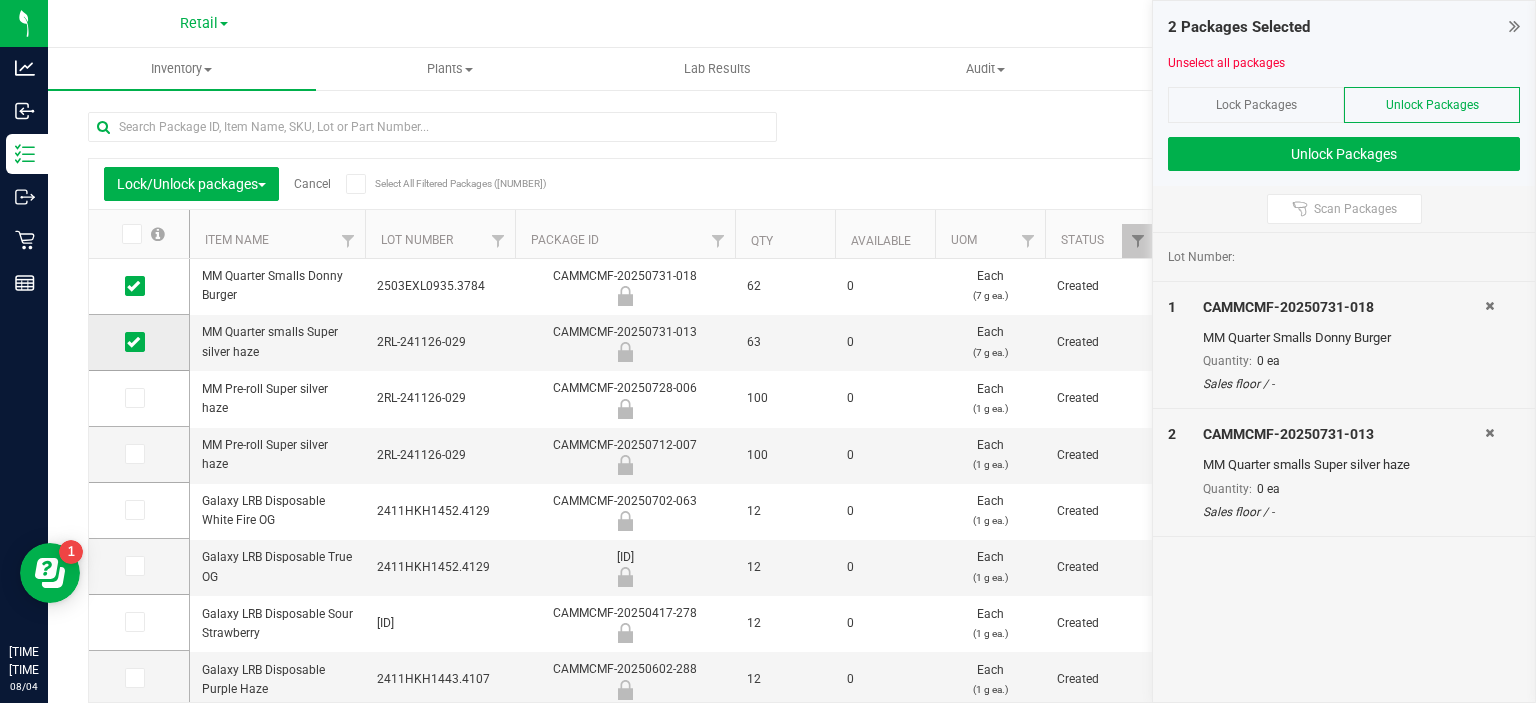 scroll, scrollTop: 20, scrollLeft: 0, axis: vertical 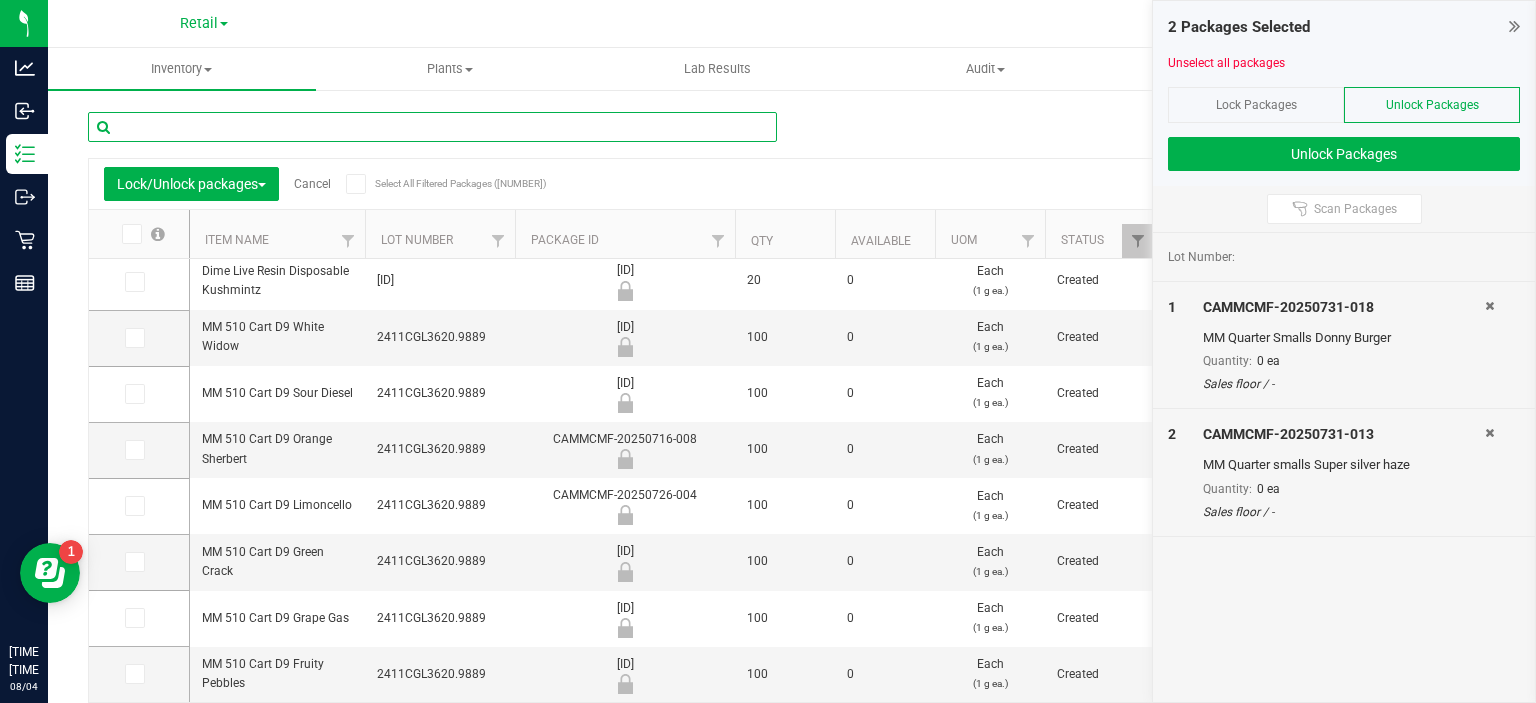 click at bounding box center (432, 127) 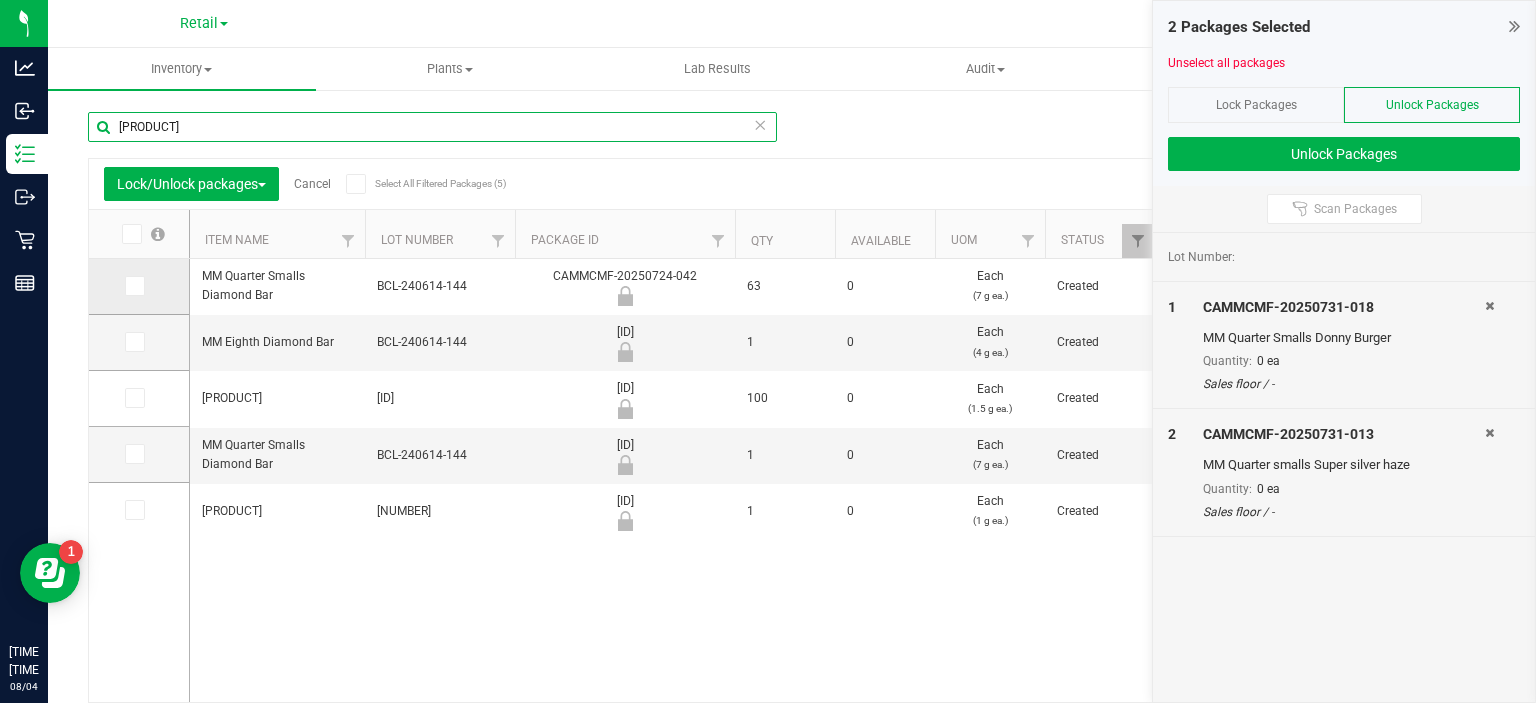 type on "[PRODUCT]" 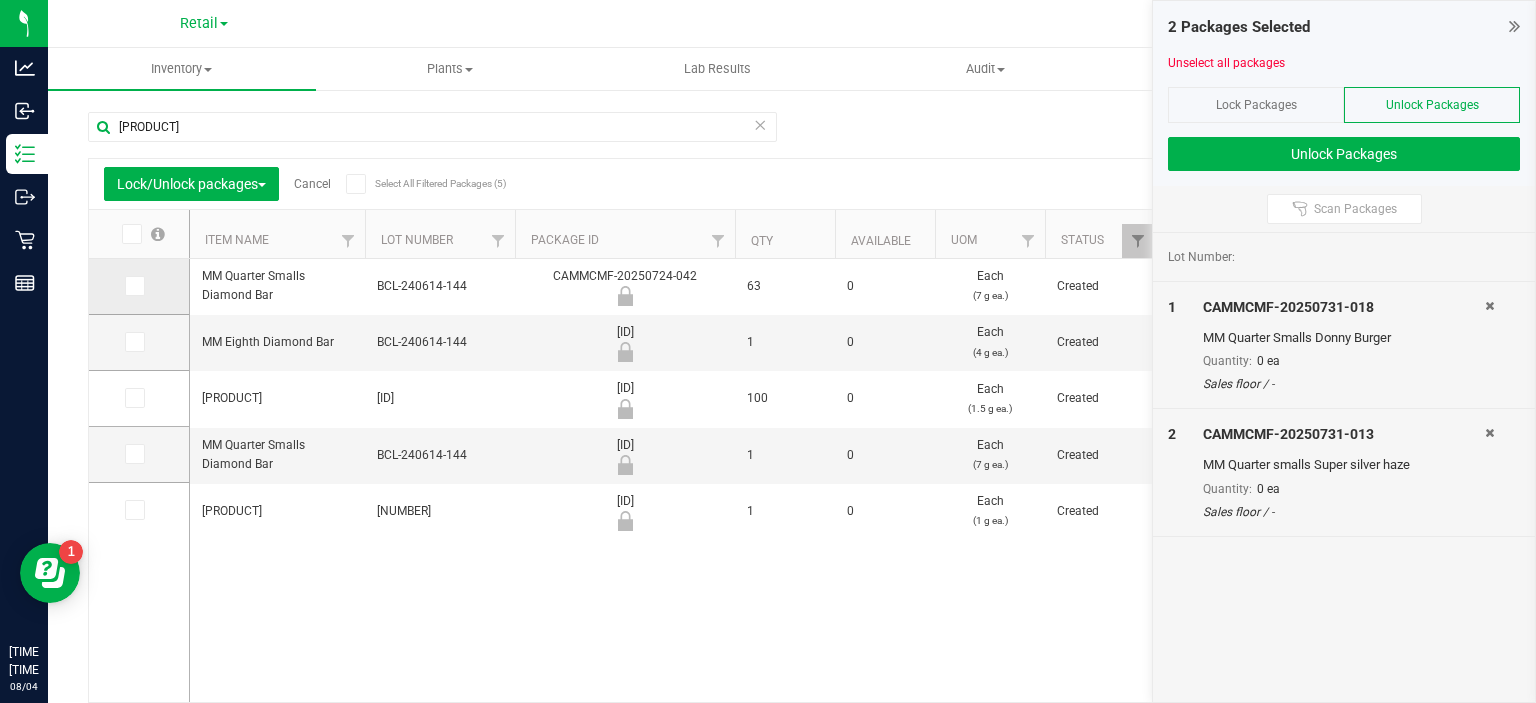 click at bounding box center (133, 286) 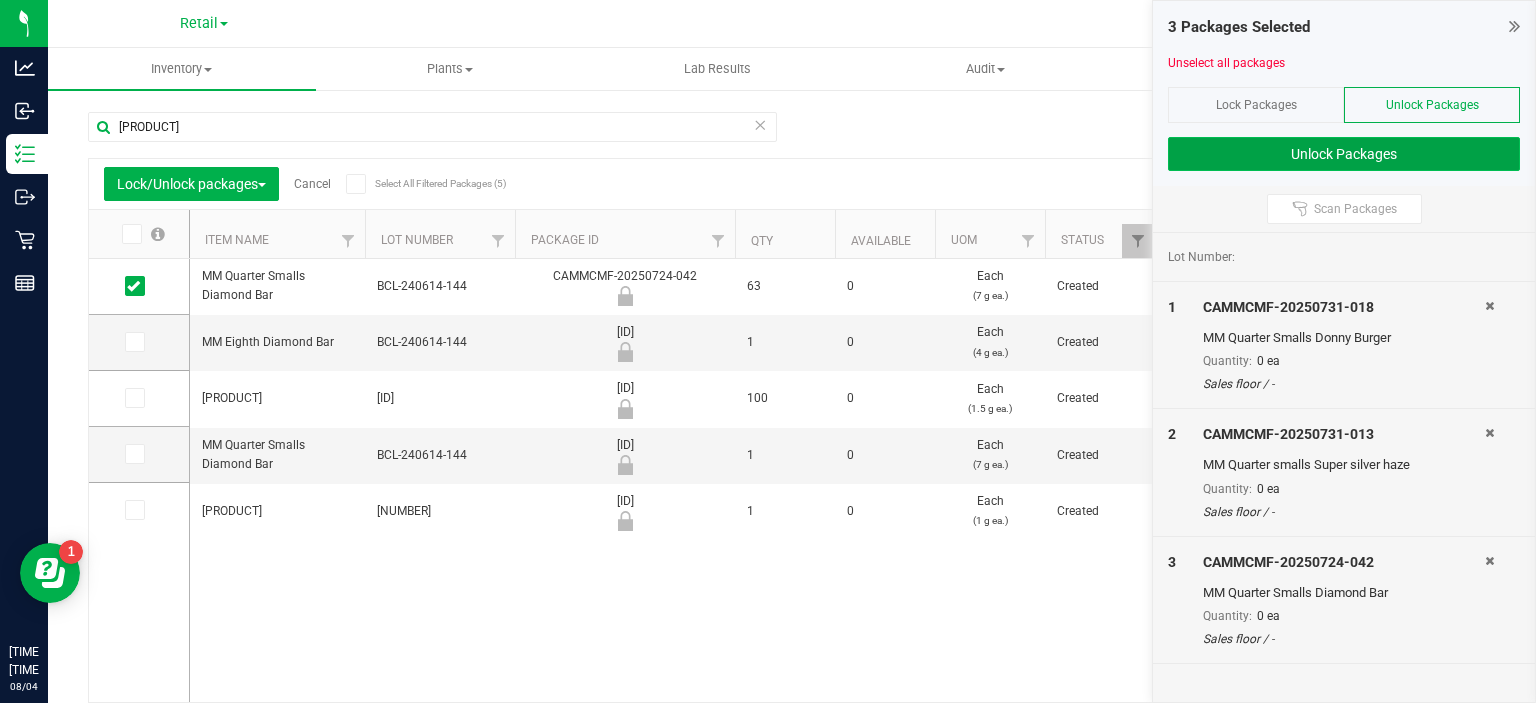 click on "Unlock Packages" at bounding box center [1344, 154] 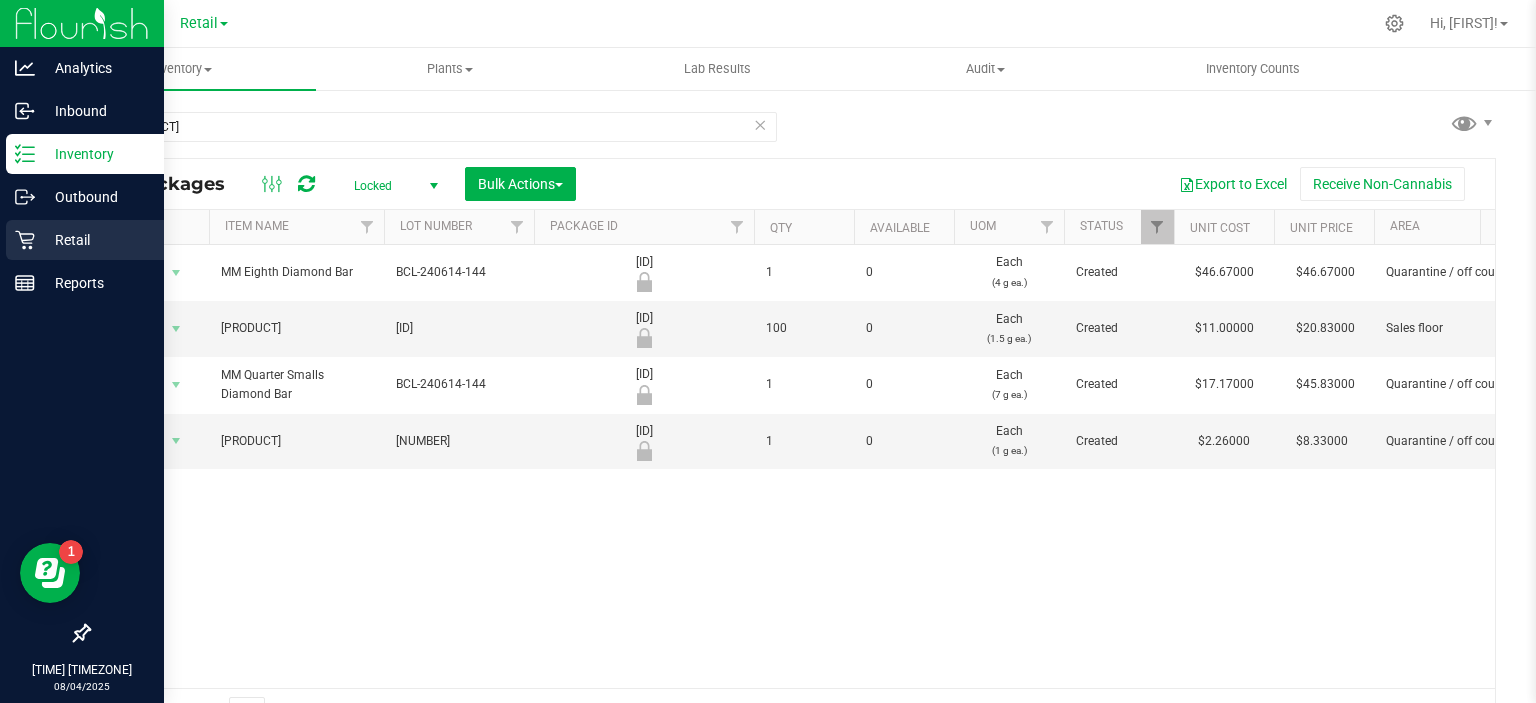 click 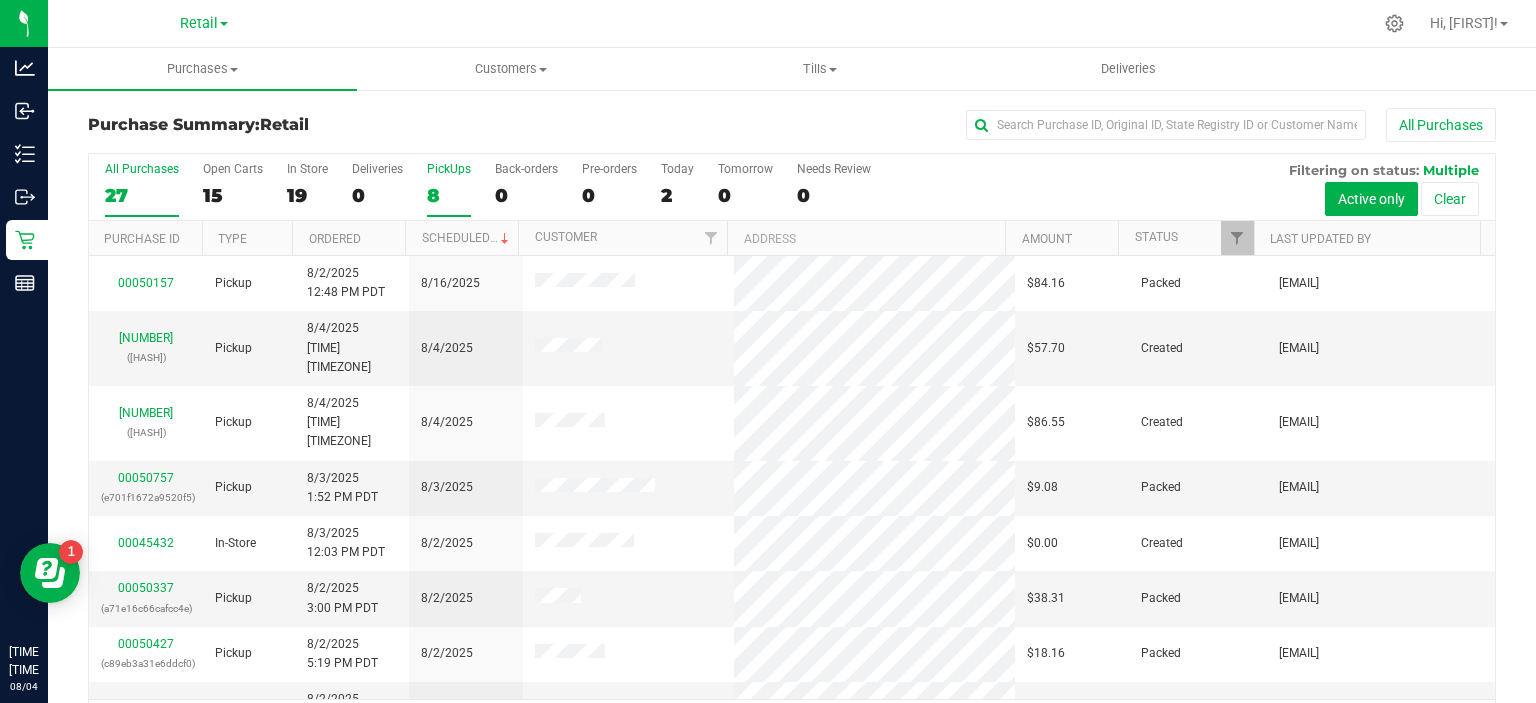 click on "8" at bounding box center [449, 195] 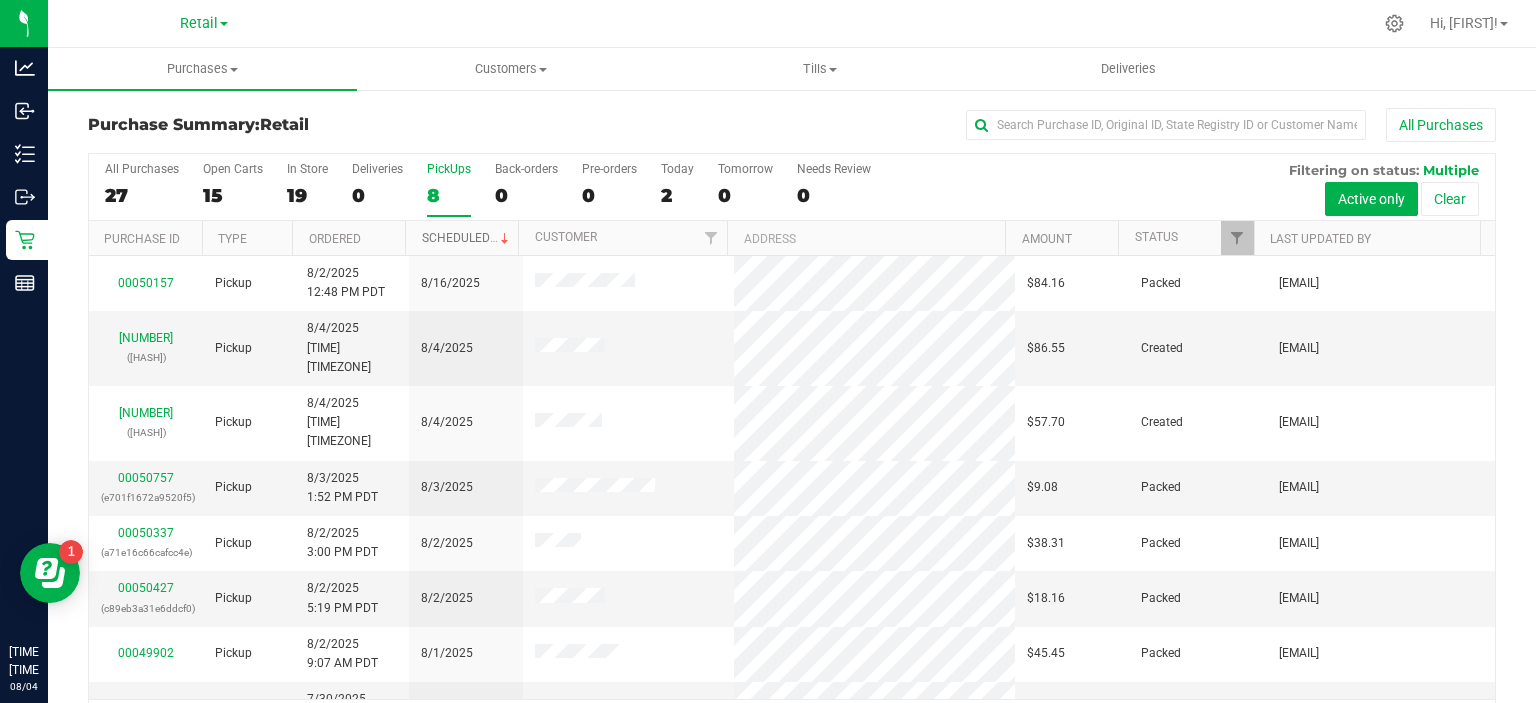 click on "Scheduled" at bounding box center (467, 238) 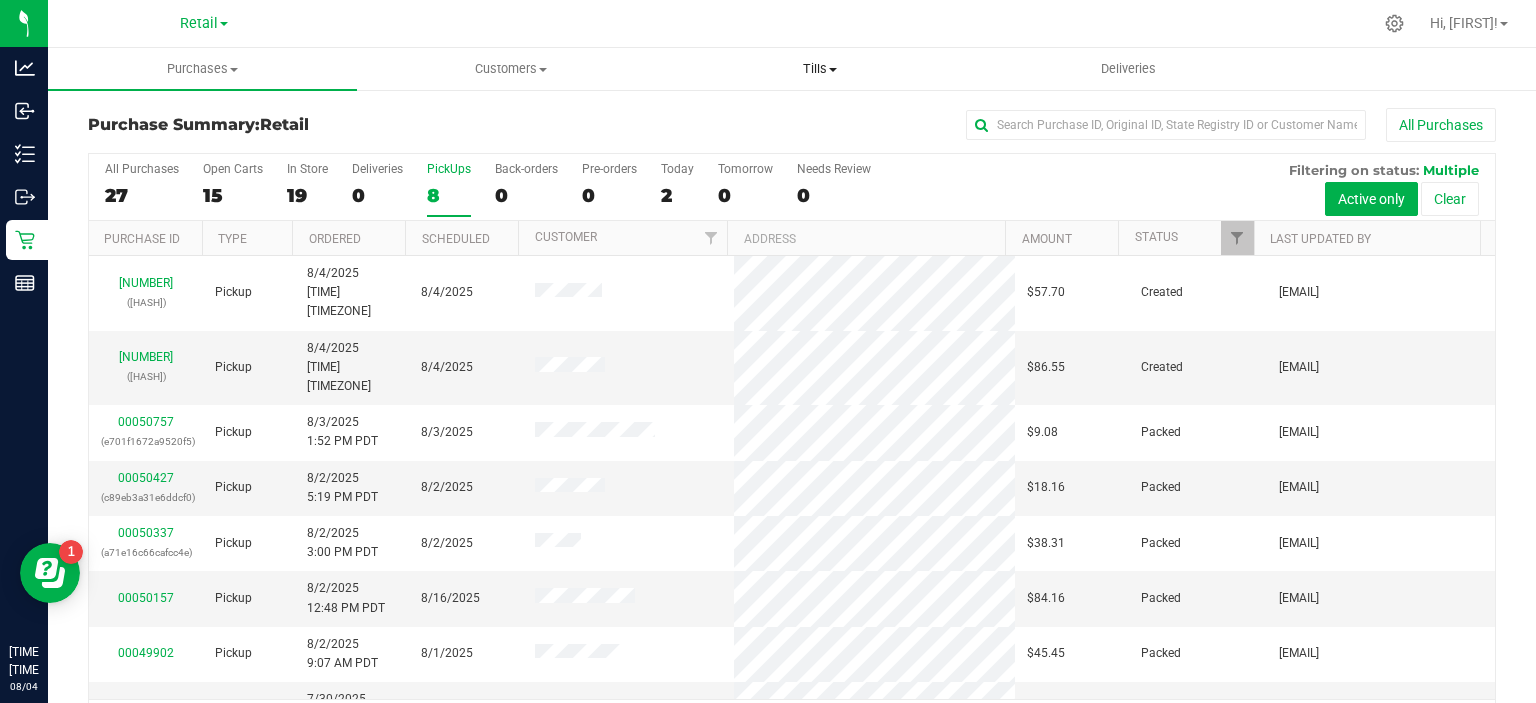 click at bounding box center [833, 70] 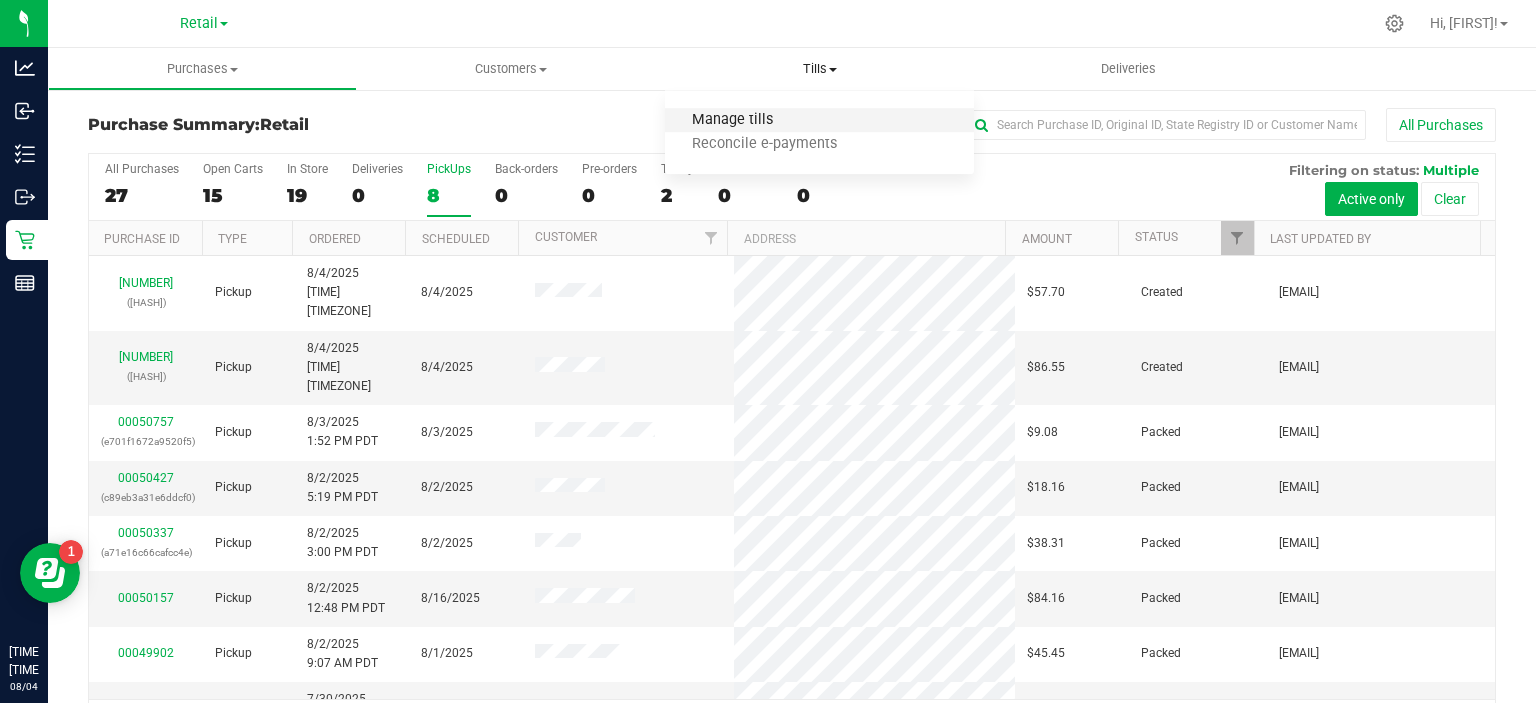 click on "Manage tills" at bounding box center (732, 120) 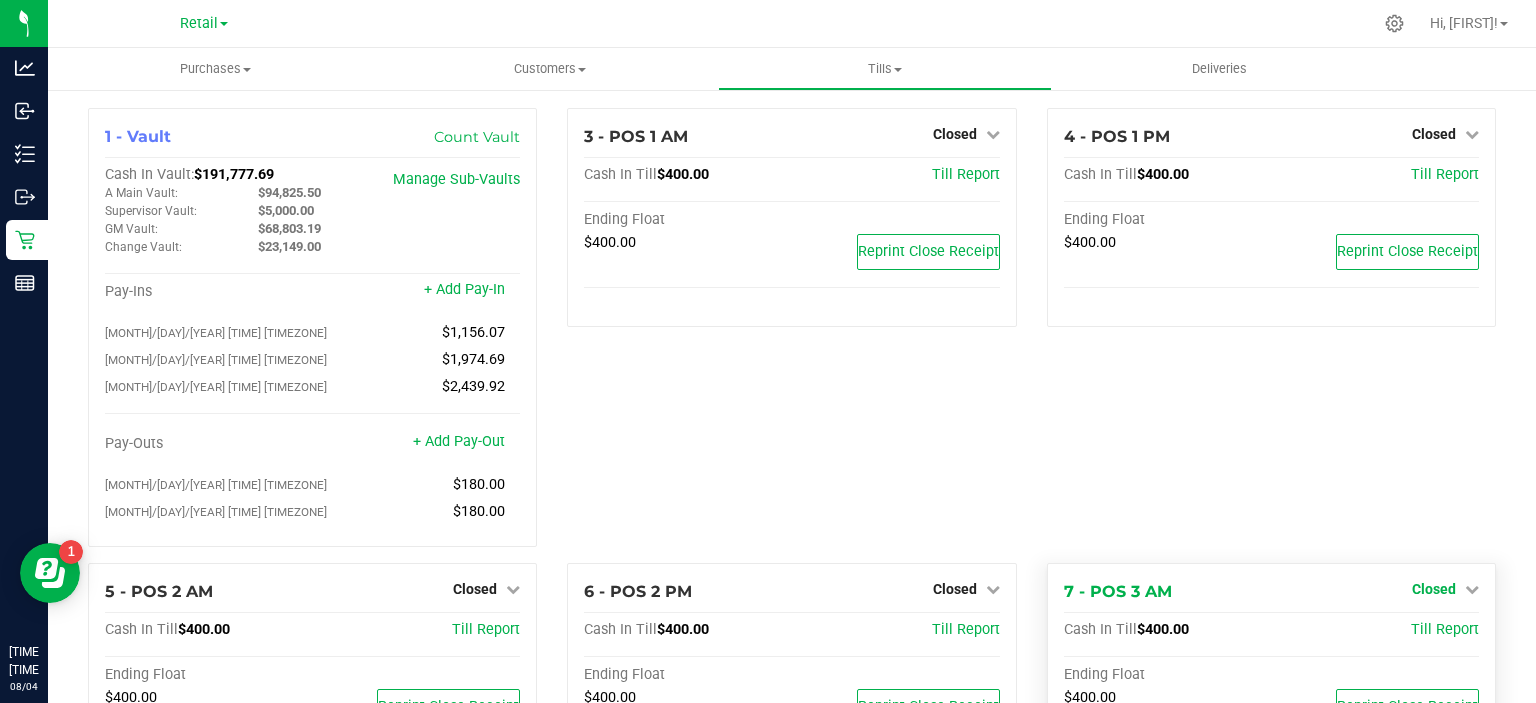 click at bounding box center [1472, 589] 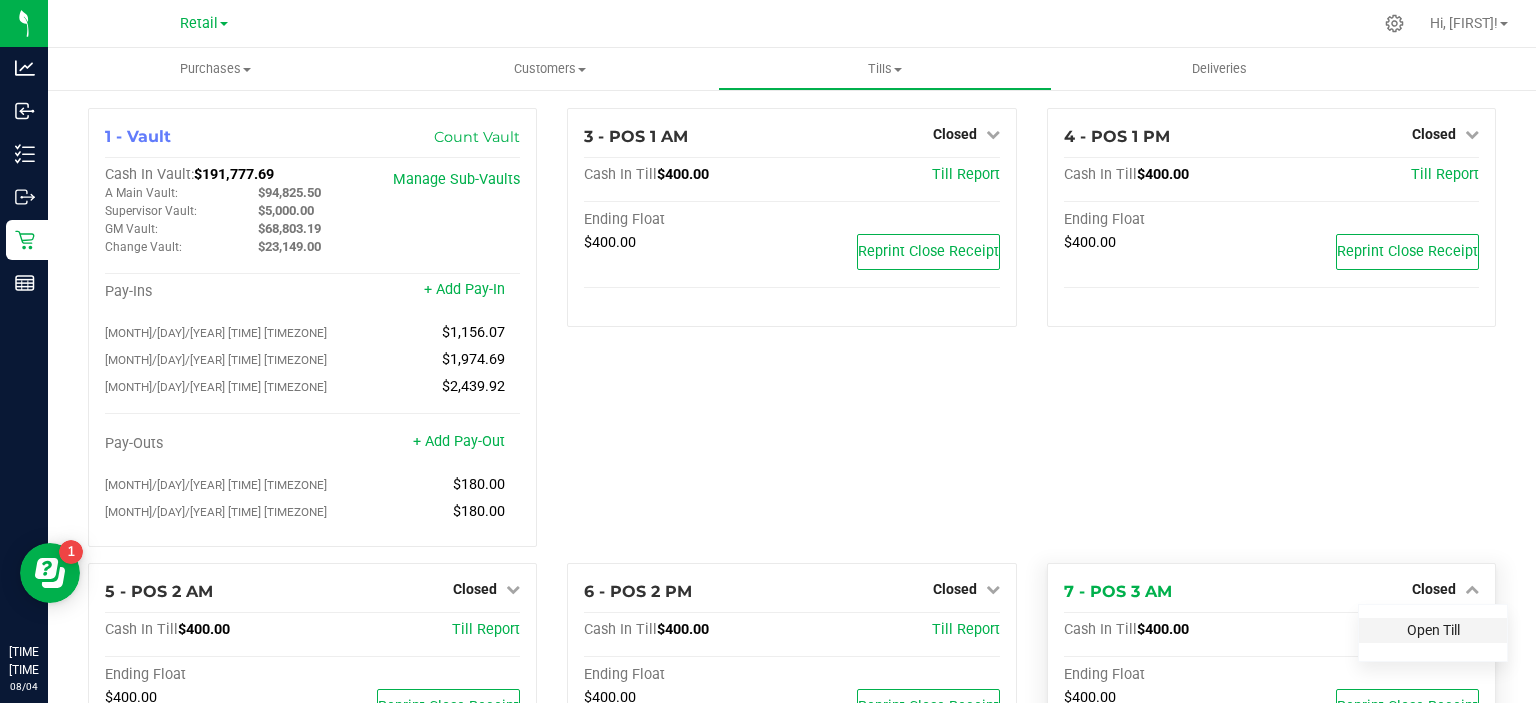 click on "Open Till" at bounding box center (1433, 630) 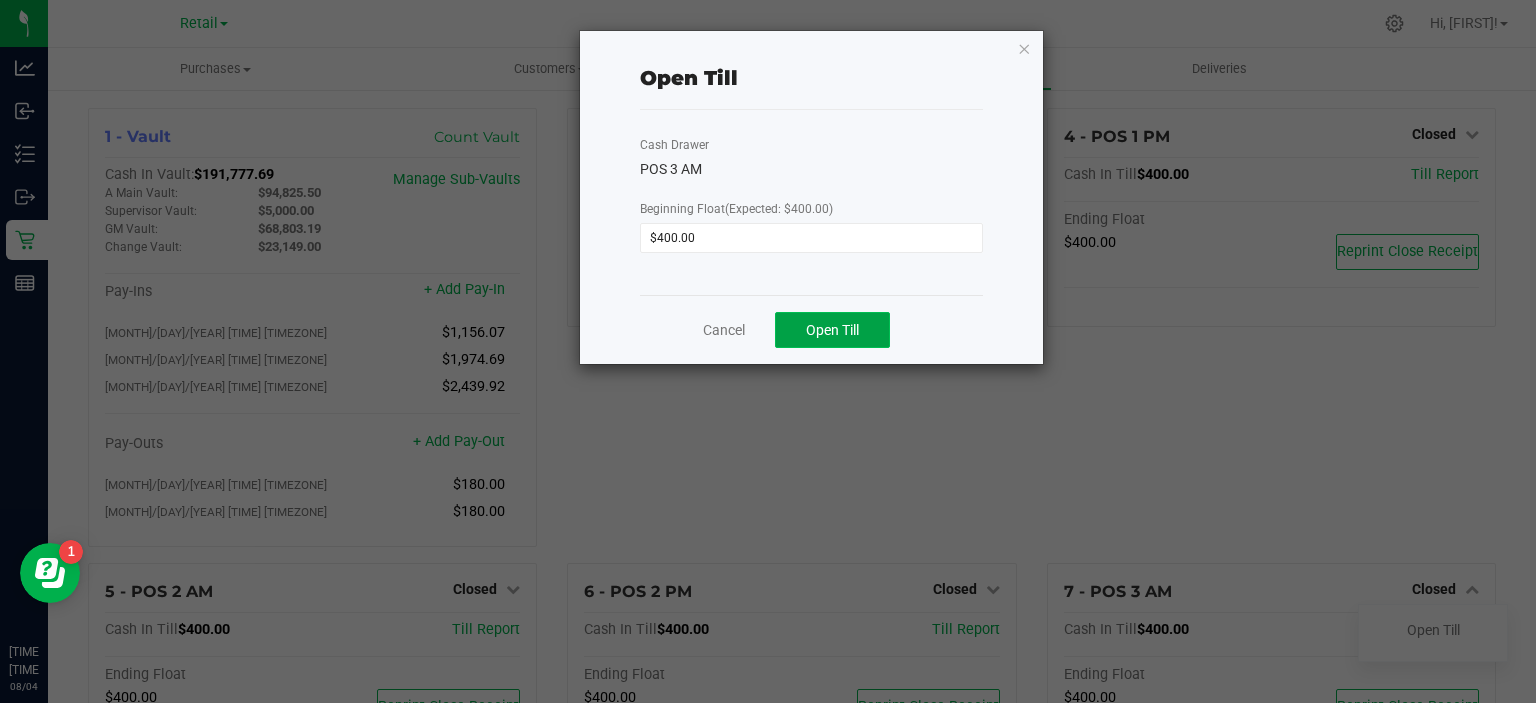 click on "Open Till" 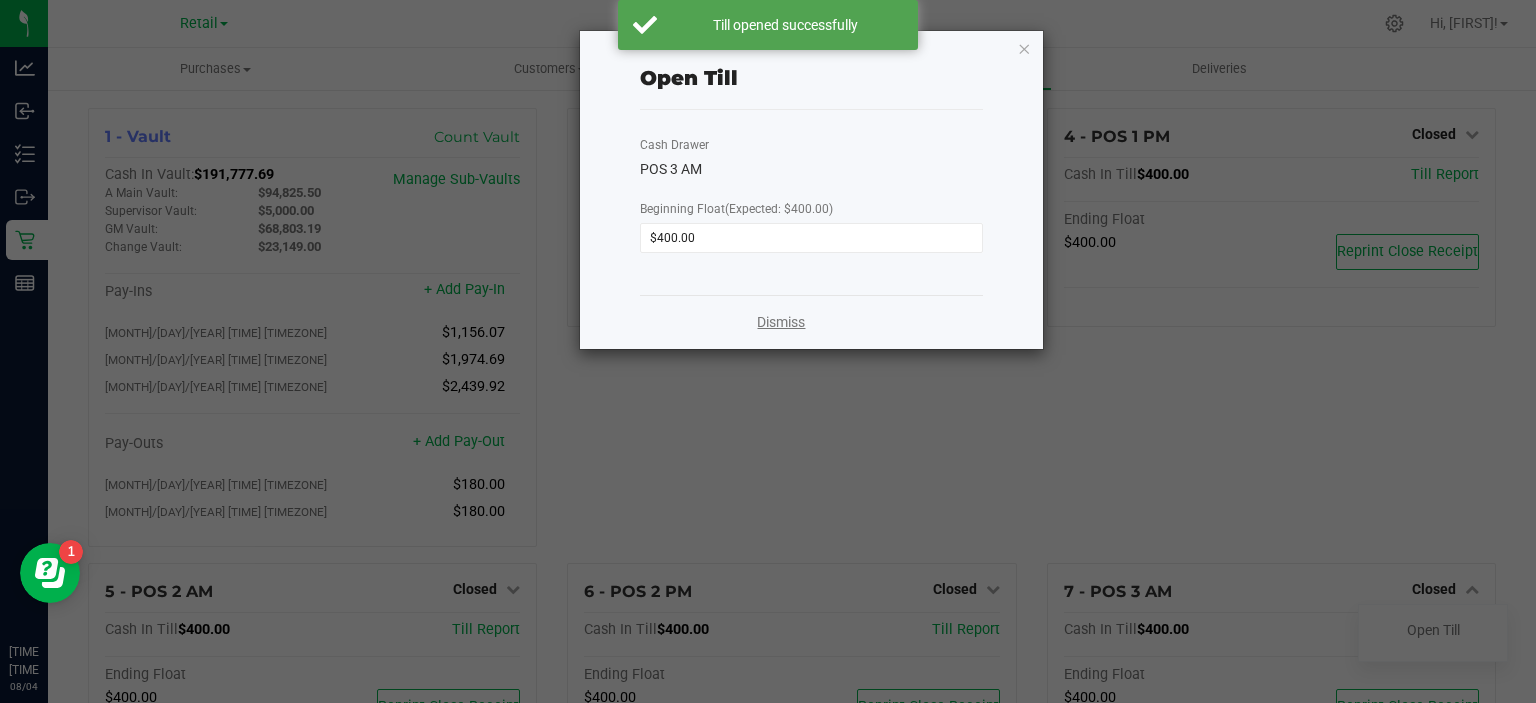 click on "Dismiss" 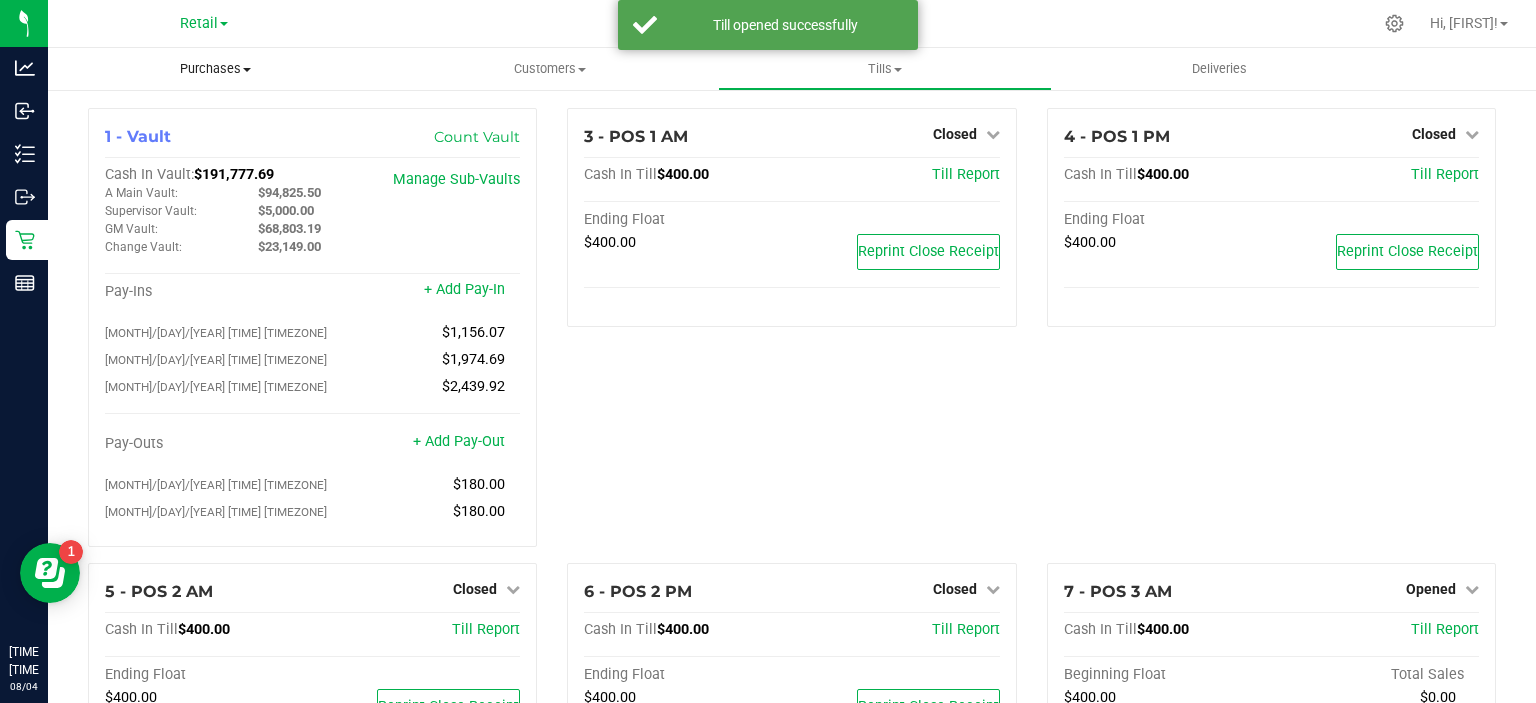 click on "Purchases" at bounding box center [215, 69] 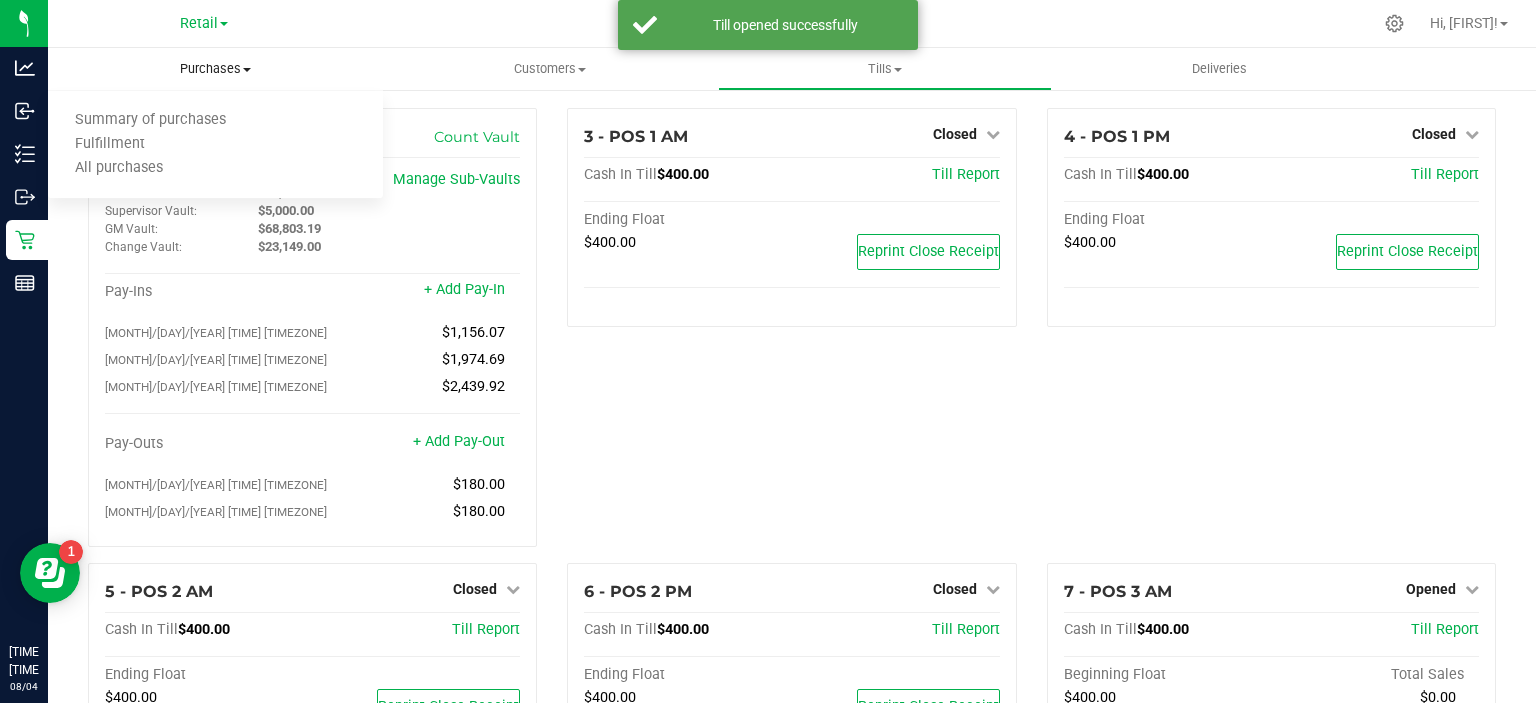 click on "Summary of purchases" at bounding box center [150, 120] 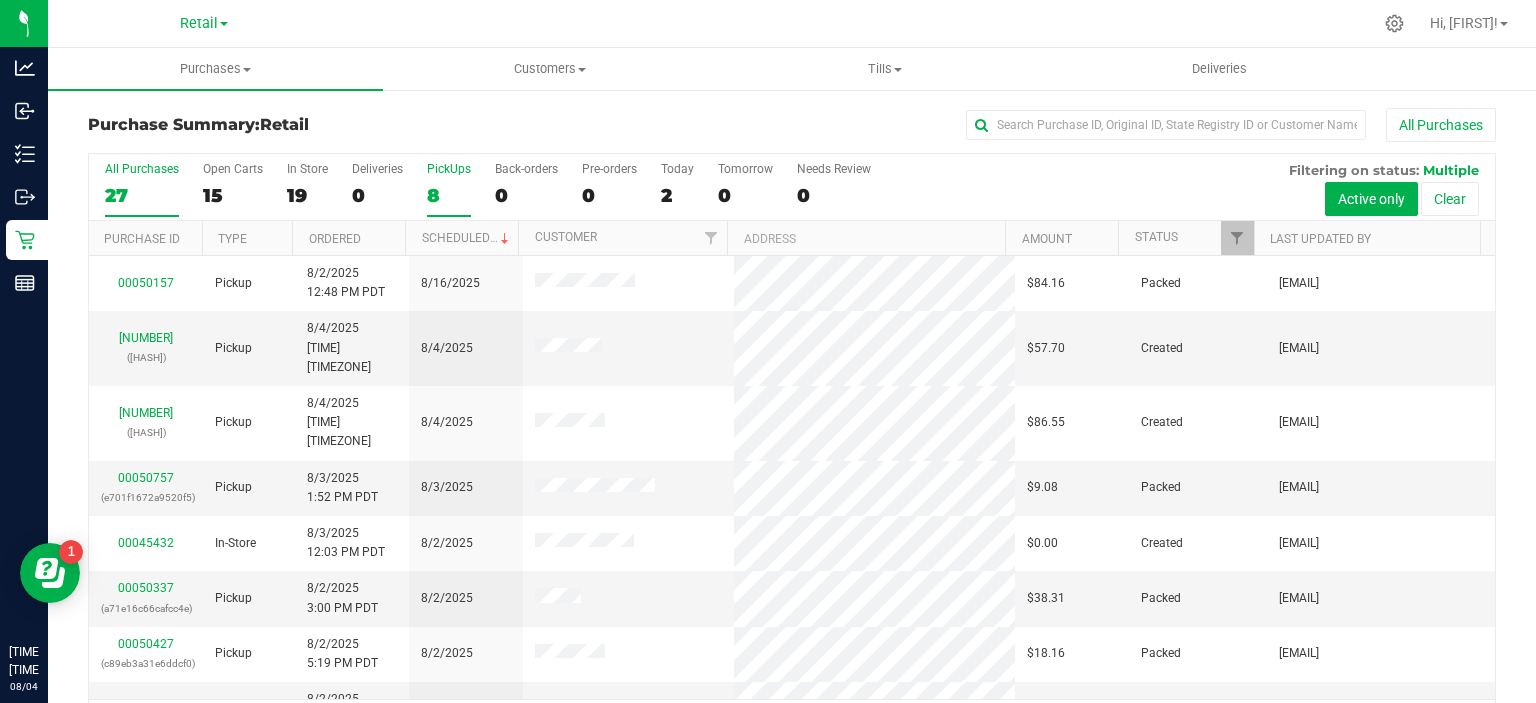 click on "8" at bounding box center (449, 195) 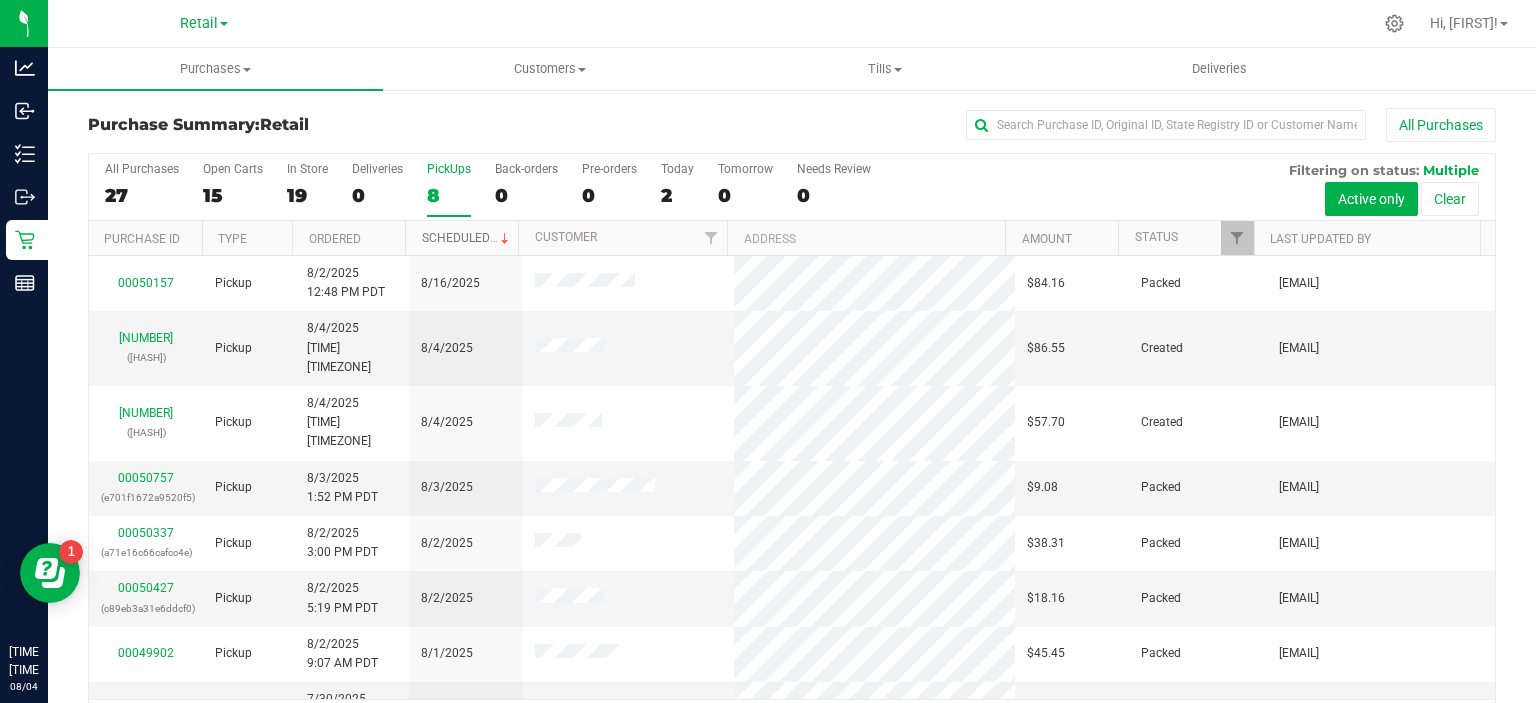 click on "Scheduled" at bounding box center (467, 238) 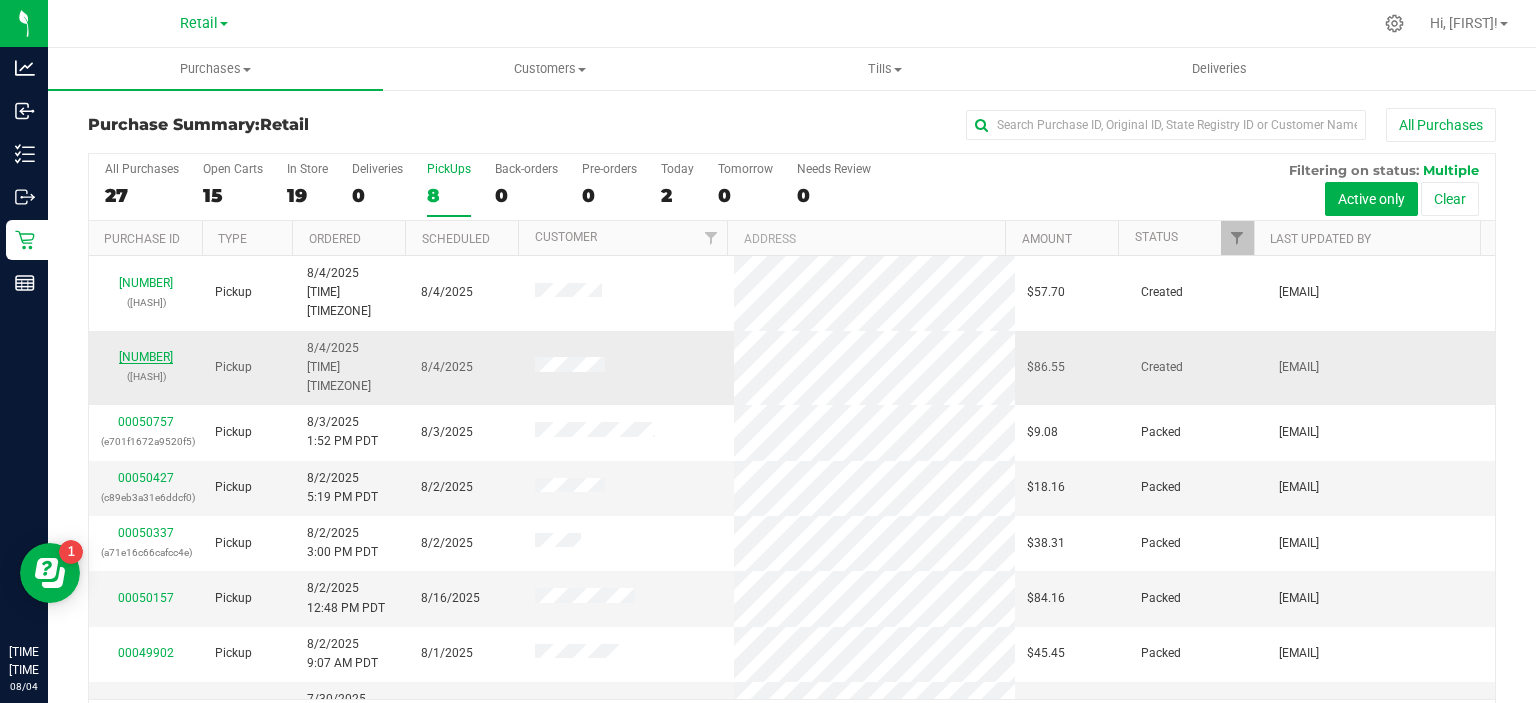 click on "[NUMBER]" at bounding box center (146, 357) 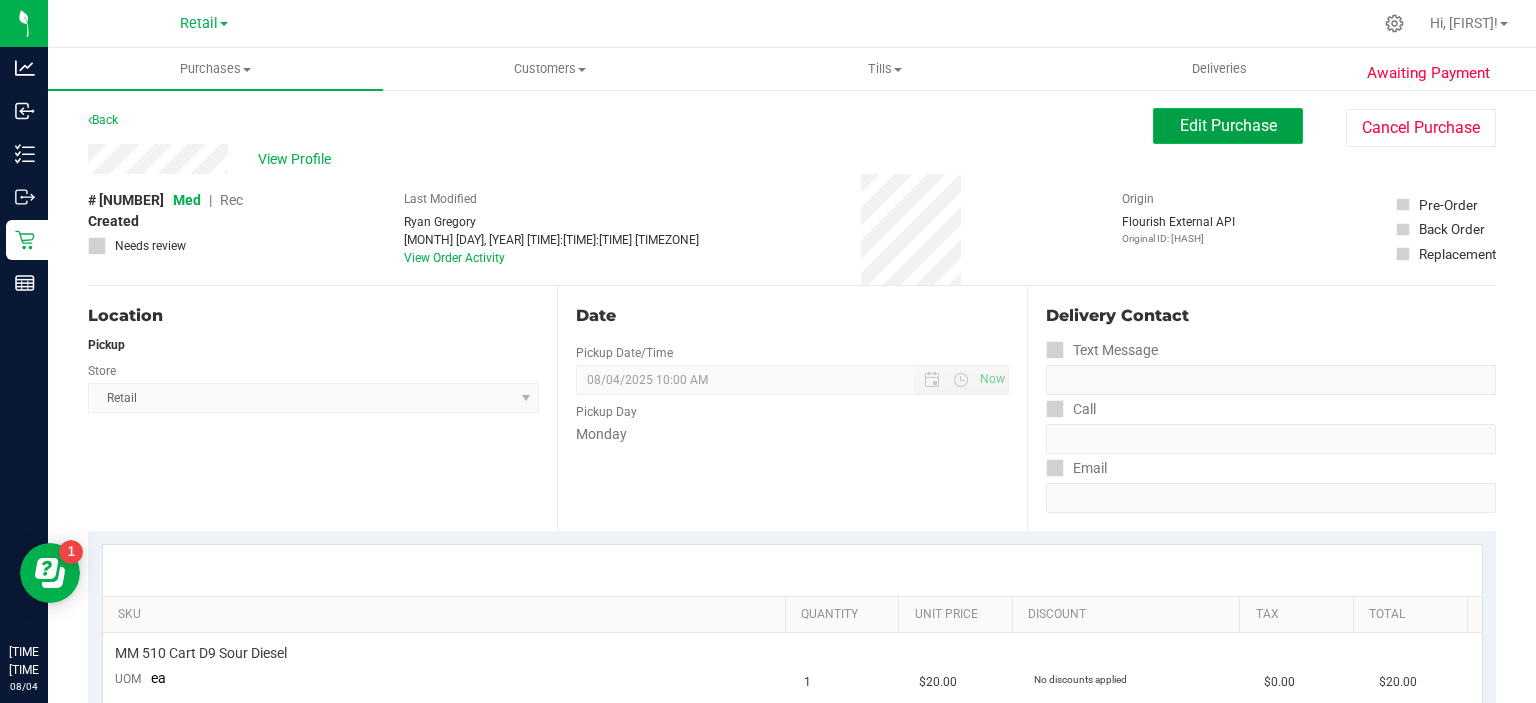 click on "Edit Purchase" at bounding box center (1228, 126) 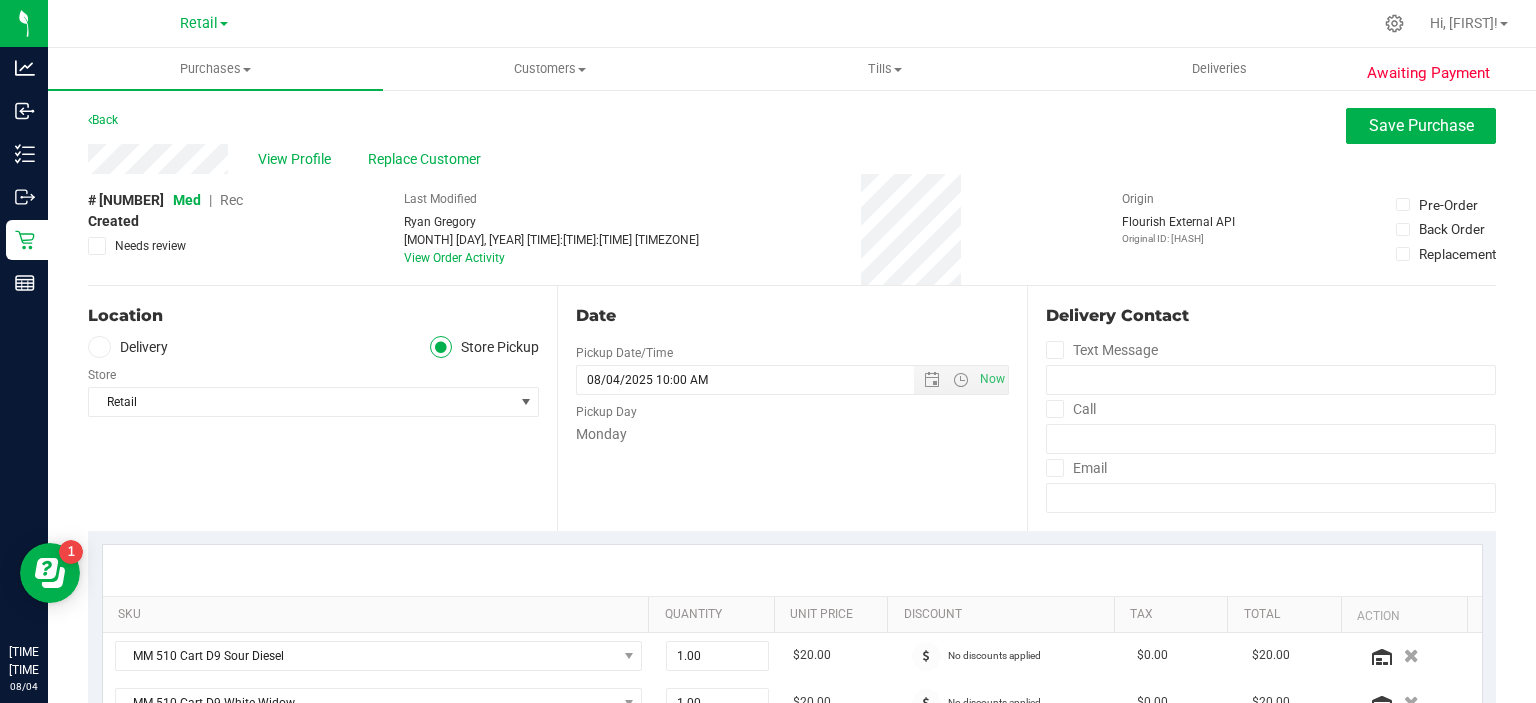 click on "Rec" at bounding box center (231, 200) 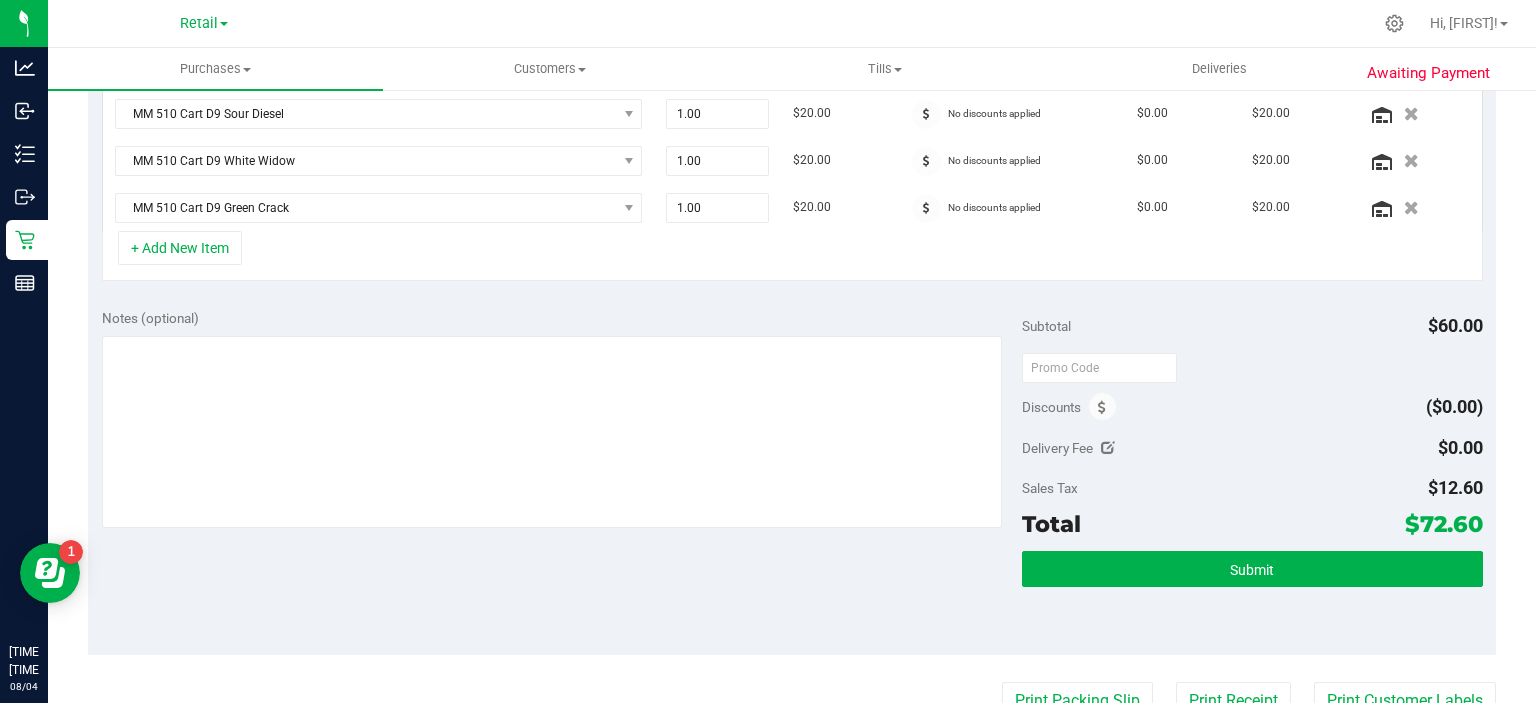 scroll, scrollTop: 582, scrollLeft: 0, axis: vertical 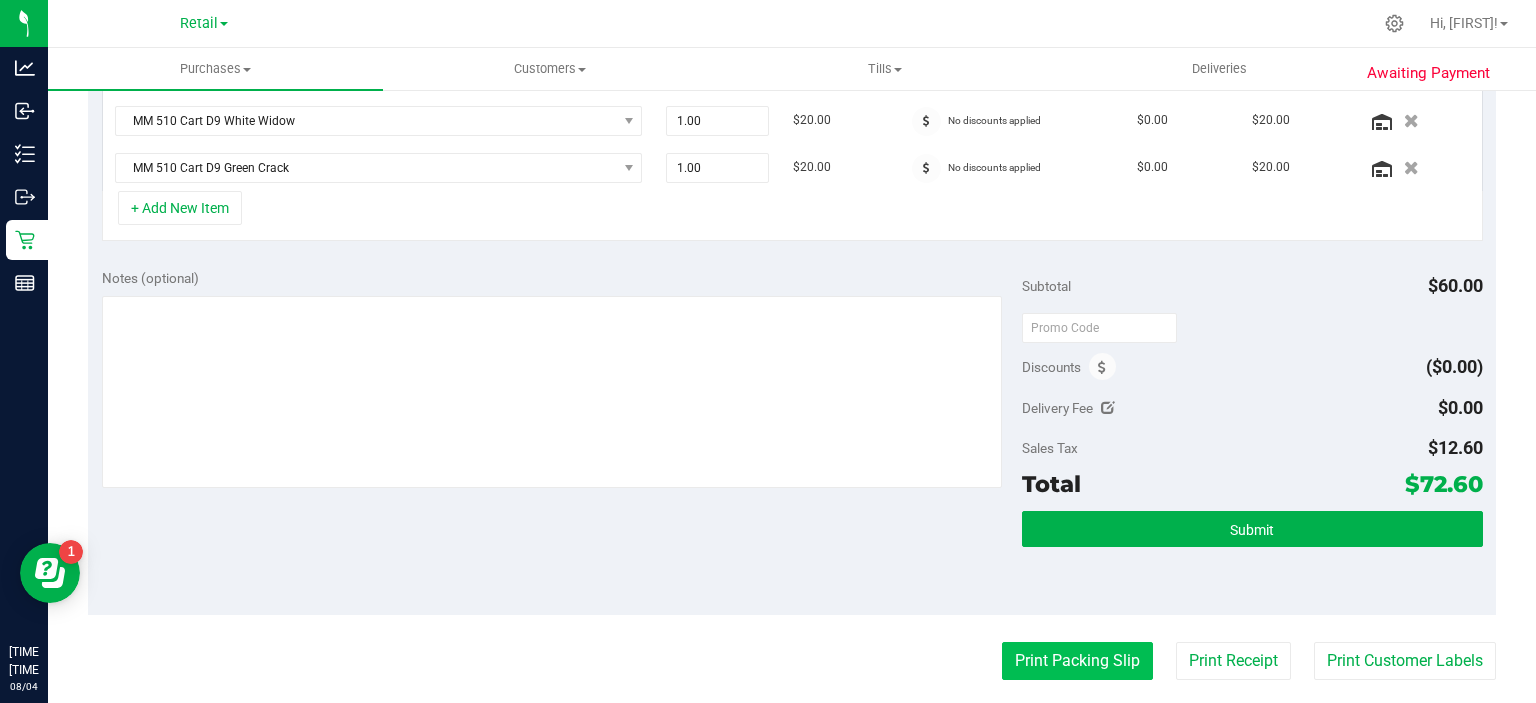 click on "Print Packing Slip" at bounding box center (1077, 661) 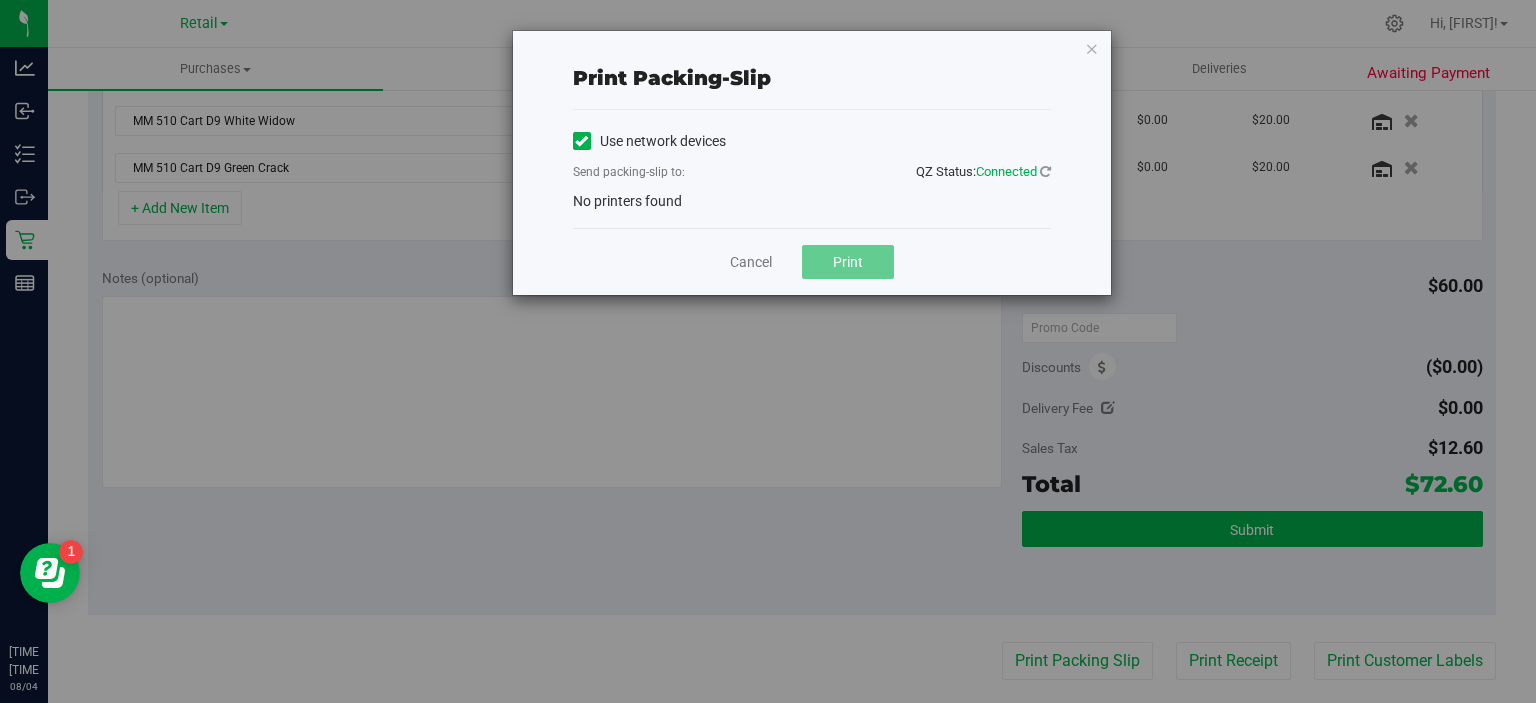 click at bounding box center (581, 141) 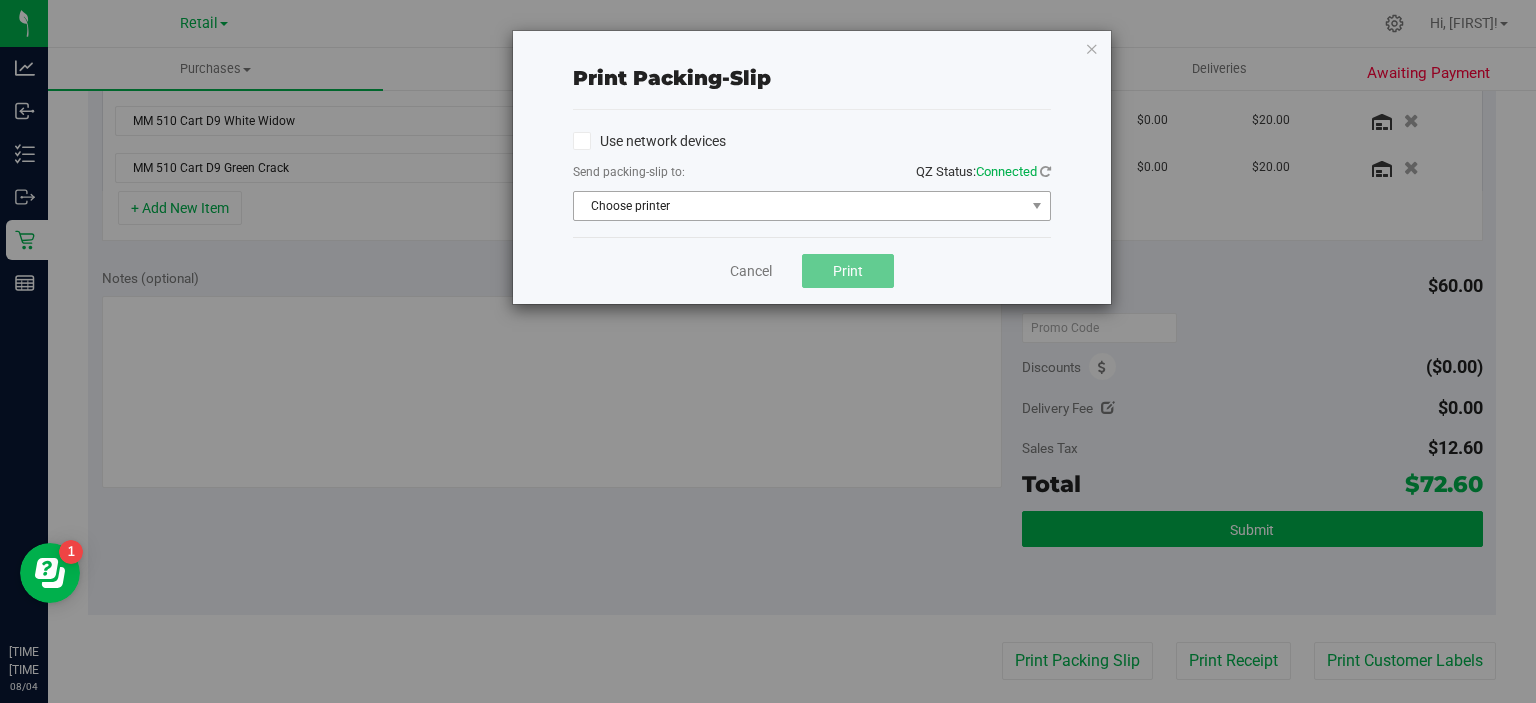 click on "Choose printer" at bounding box center [799, 206] 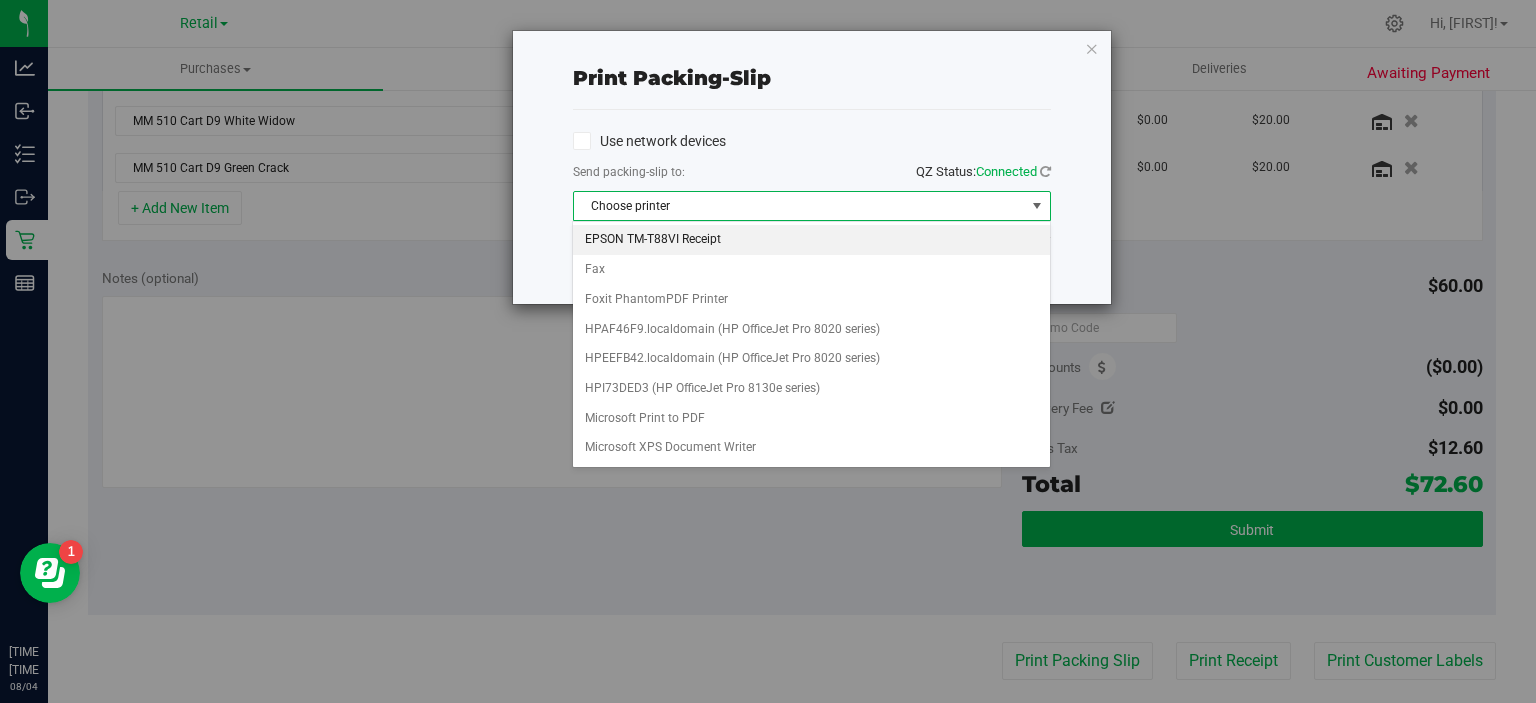 click on "EPSON TM-T88VI Receipt" at bounding box center (811, 240) 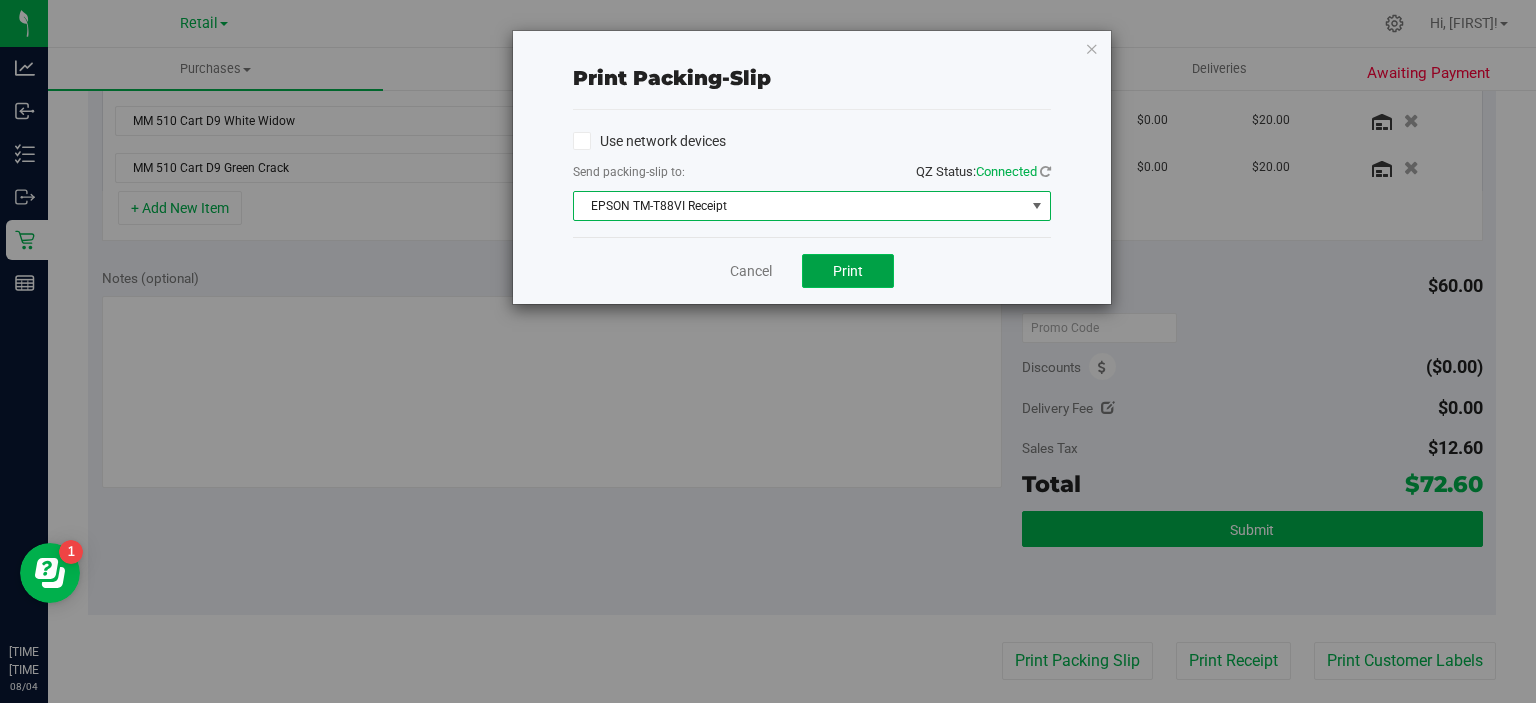 click on "Print" at bounding box center [848, 271] 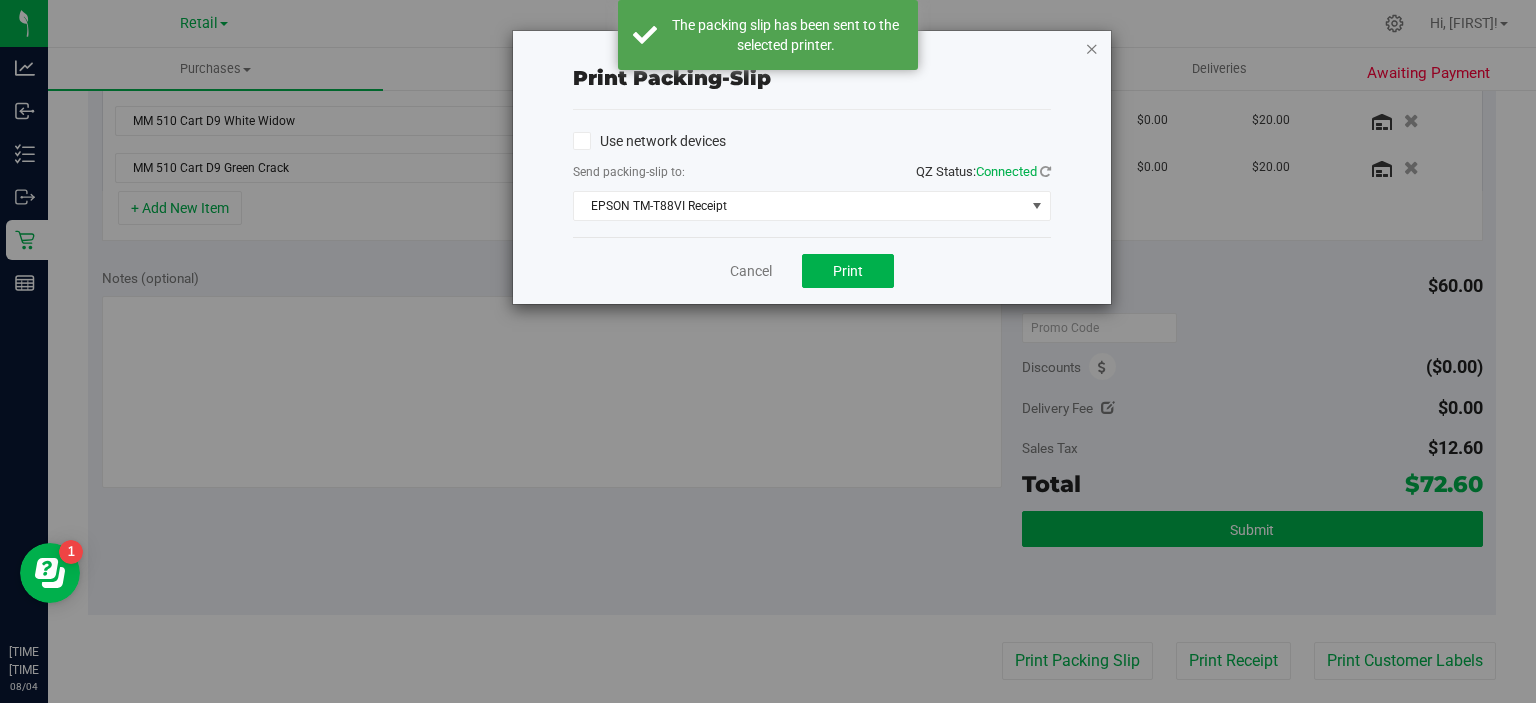 click at bounding box center (1092, 48) 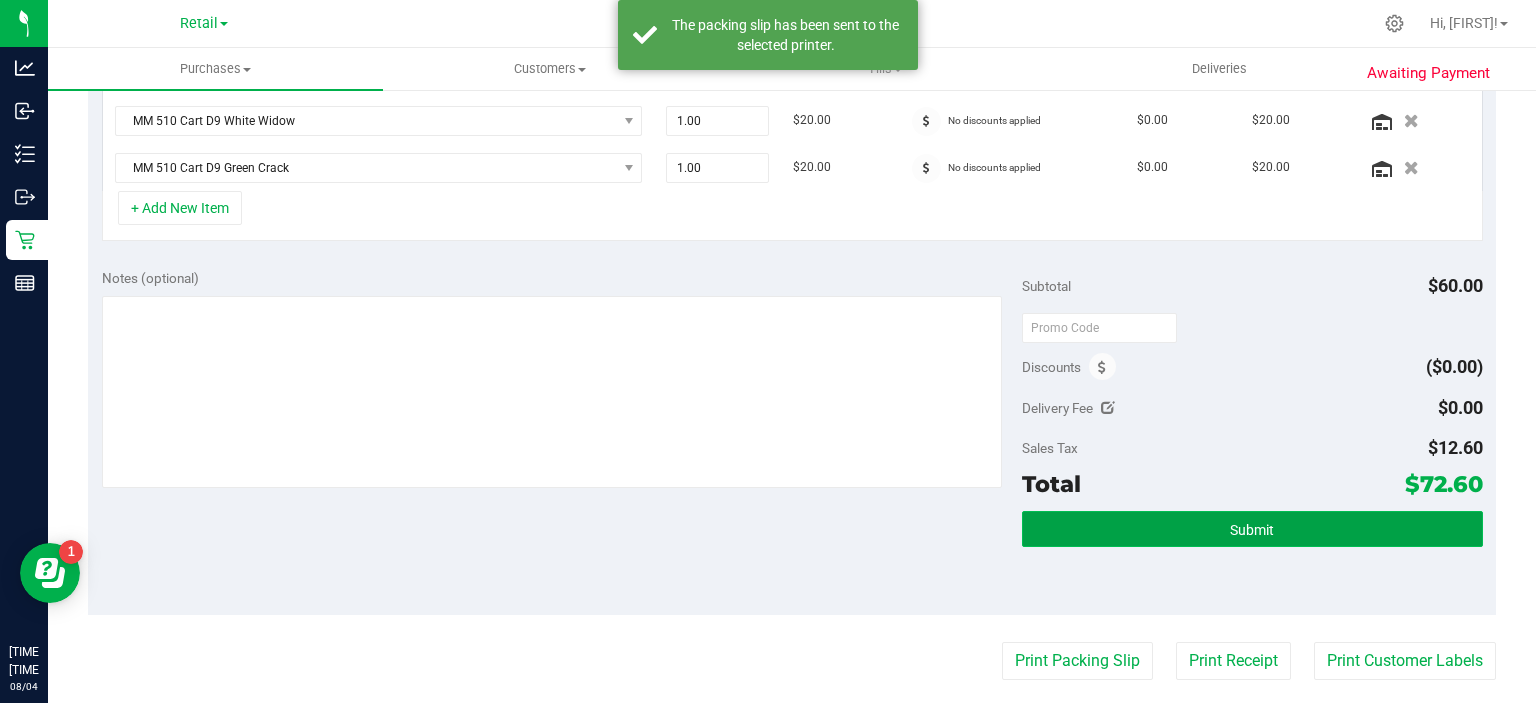 click on "Submit" at bounding box center (1252, 529) 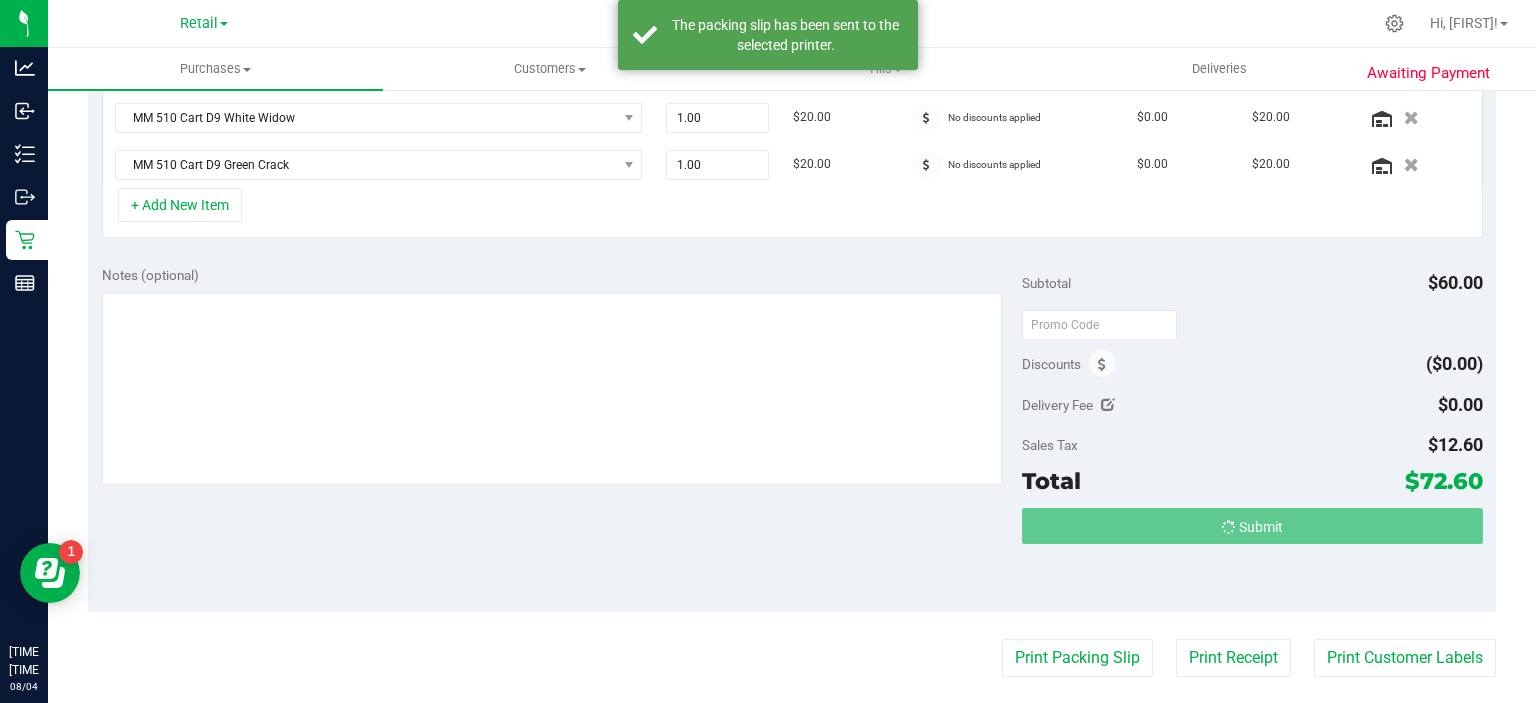scroll, scrollTop: 554, scrollLeft: 0, axis: vertical 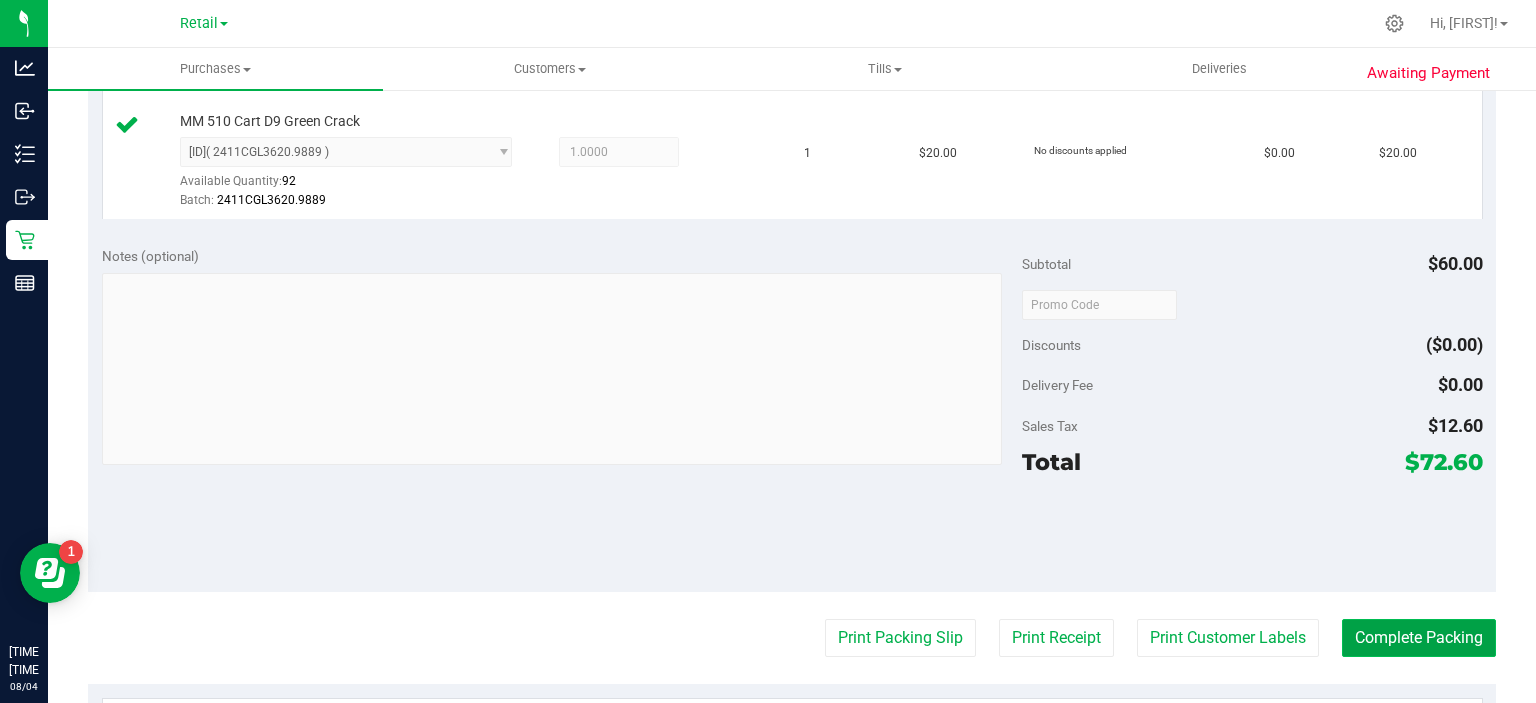 click on "Complete Packing" at bounding box center [1419, 638] 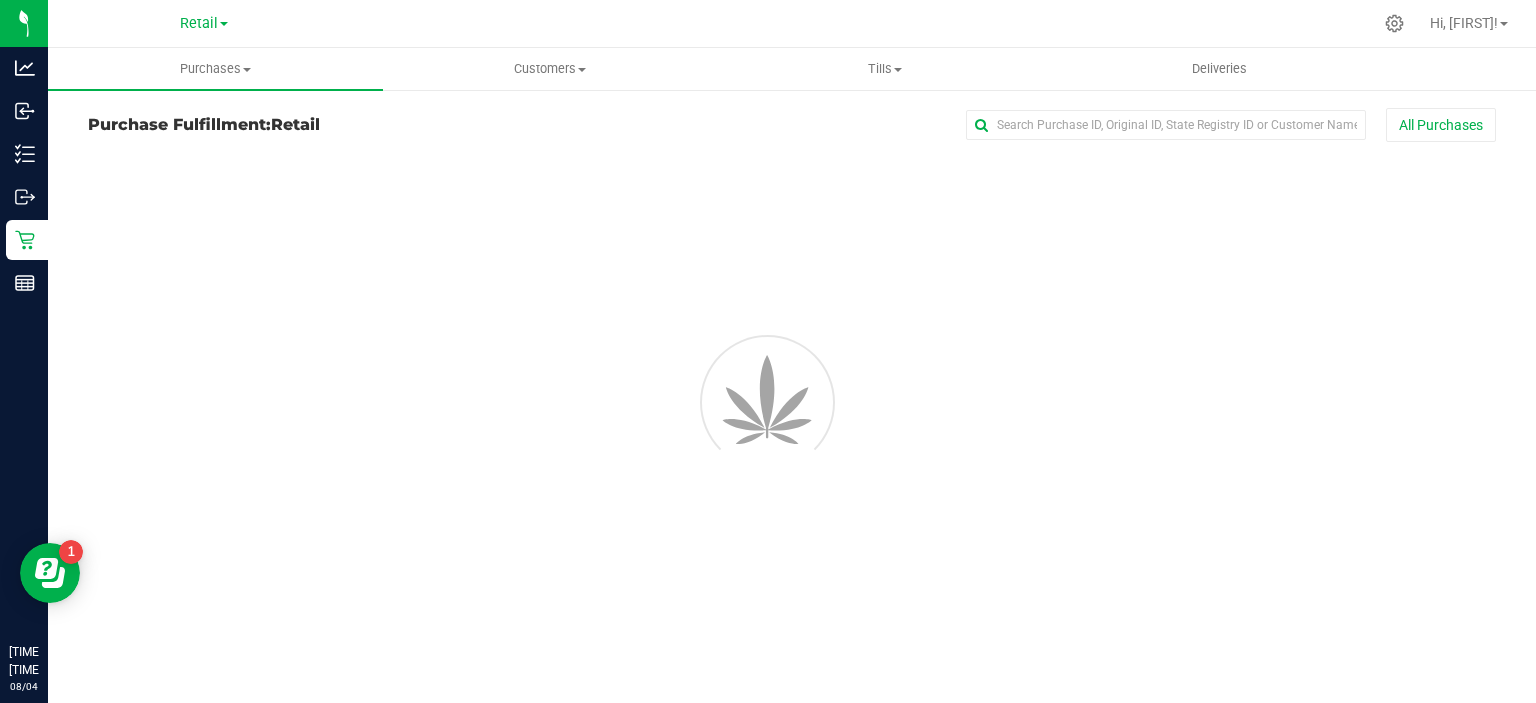 scroll, scrollTop: 0, scrollLeft: 0, axis: both 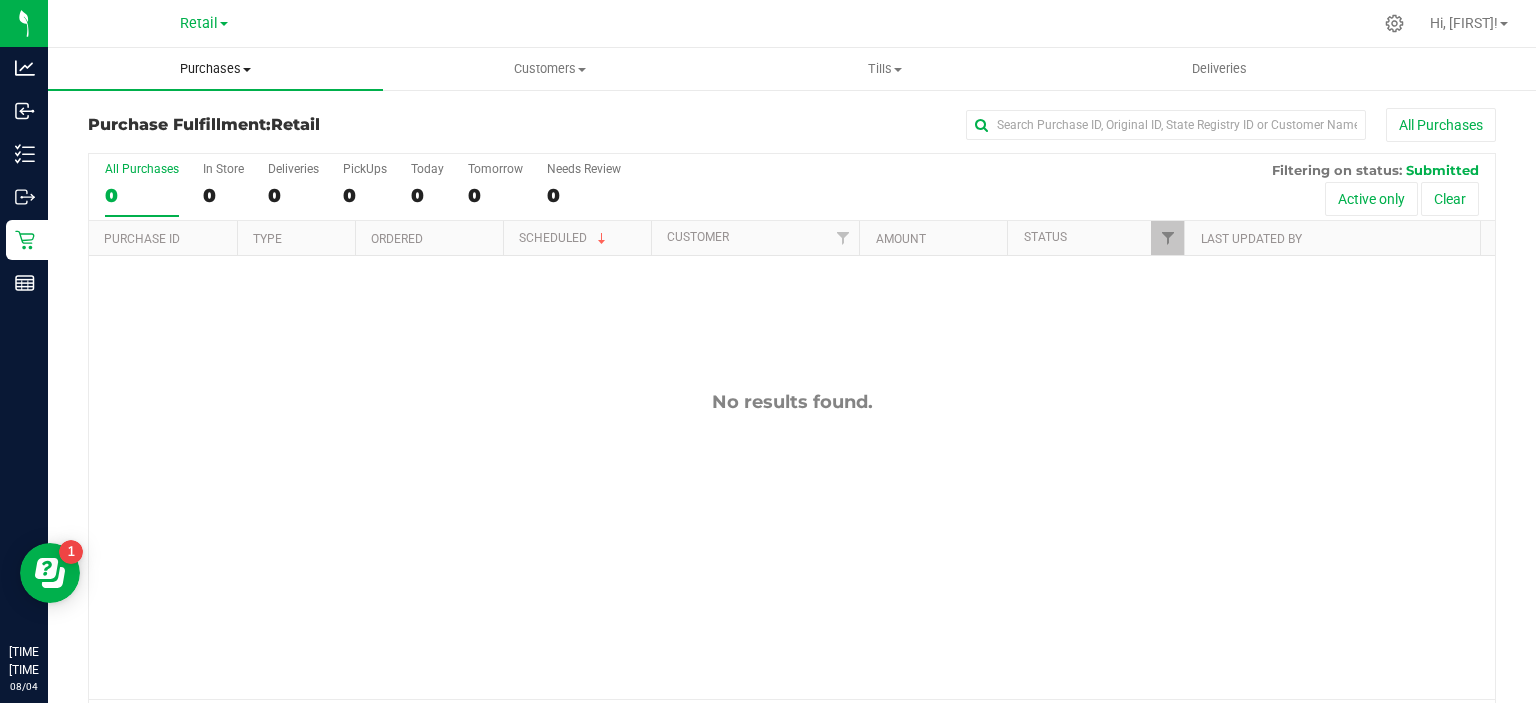 click on "Purchases" at bounding box center (215, 69) 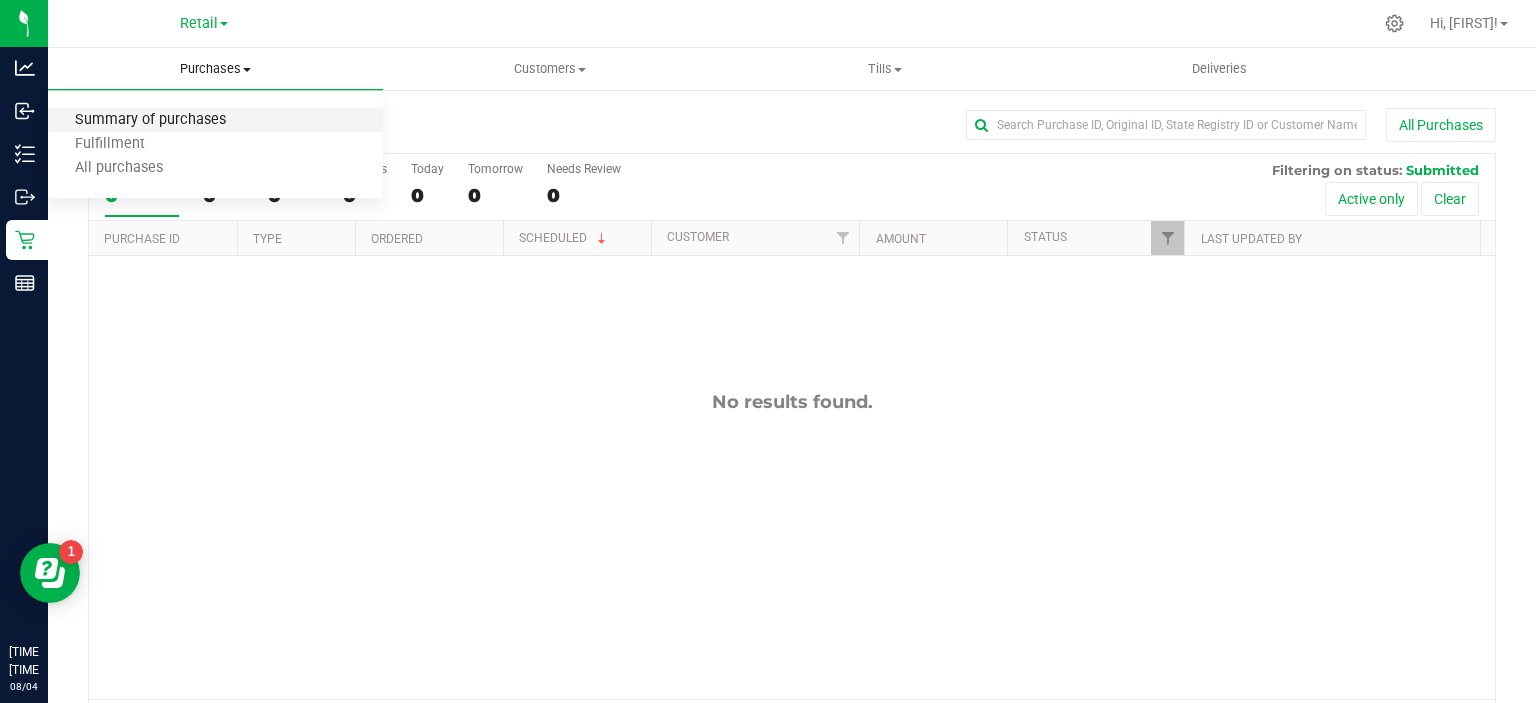 click on "Summary of purchases" at bounding box center [150, 120] 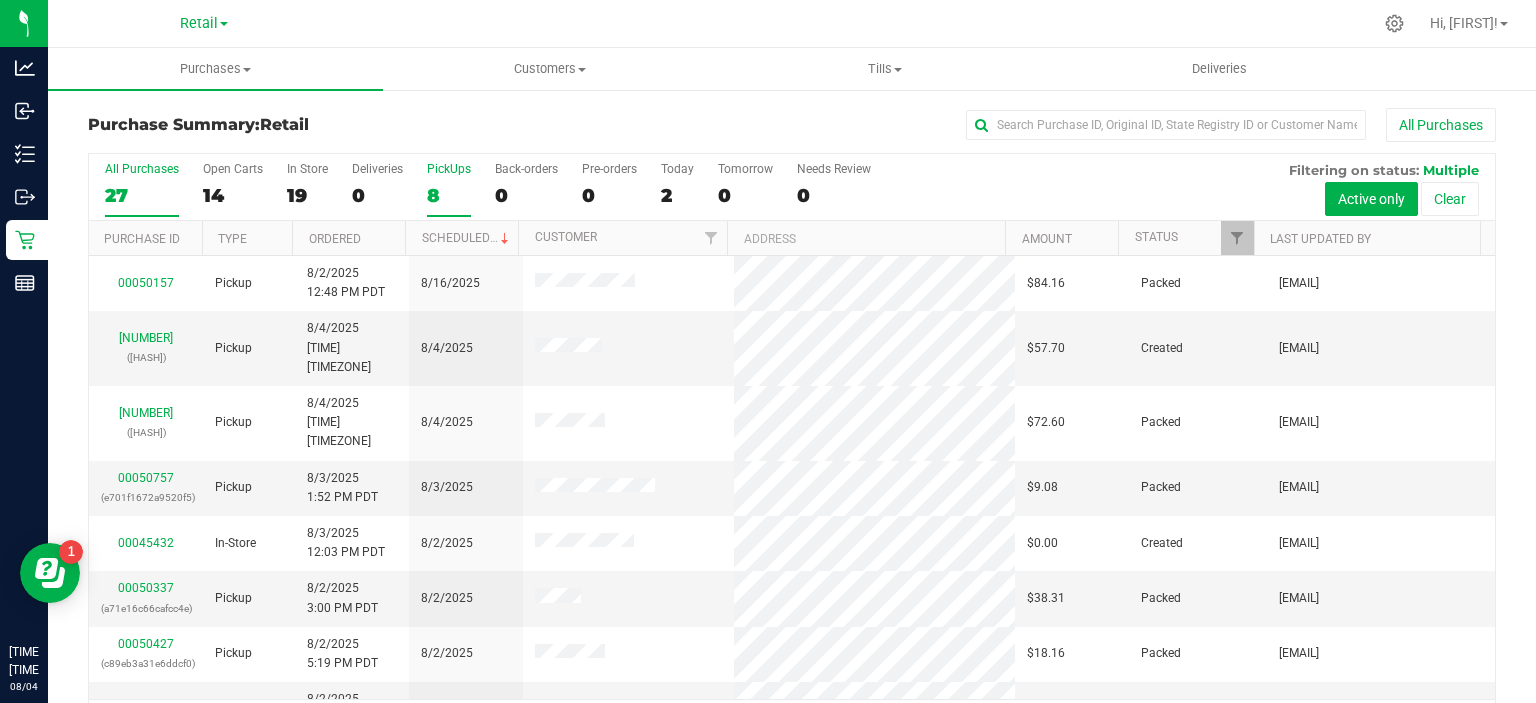 click on "8" at bounding box center [449, 195] 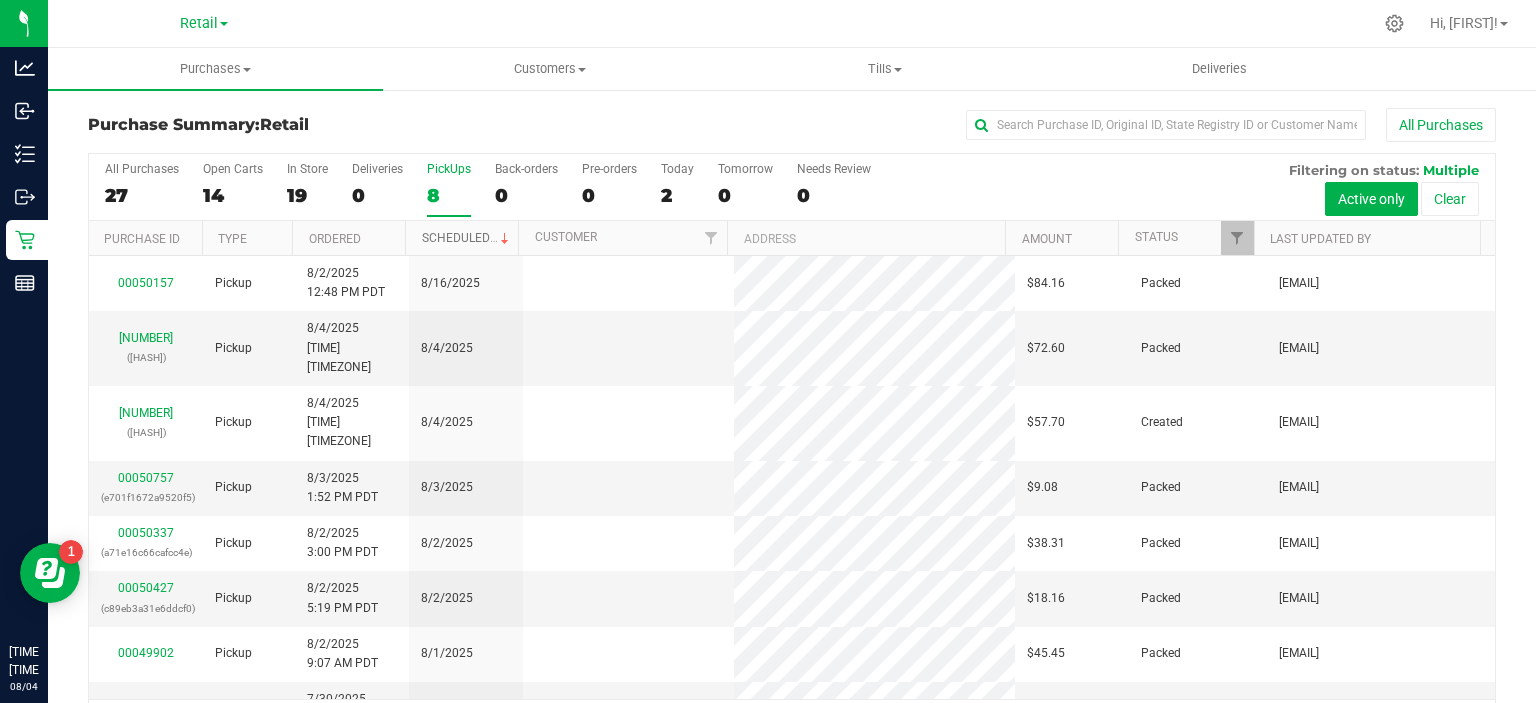 click on "Scheduled" at bounding box center [467, 238] 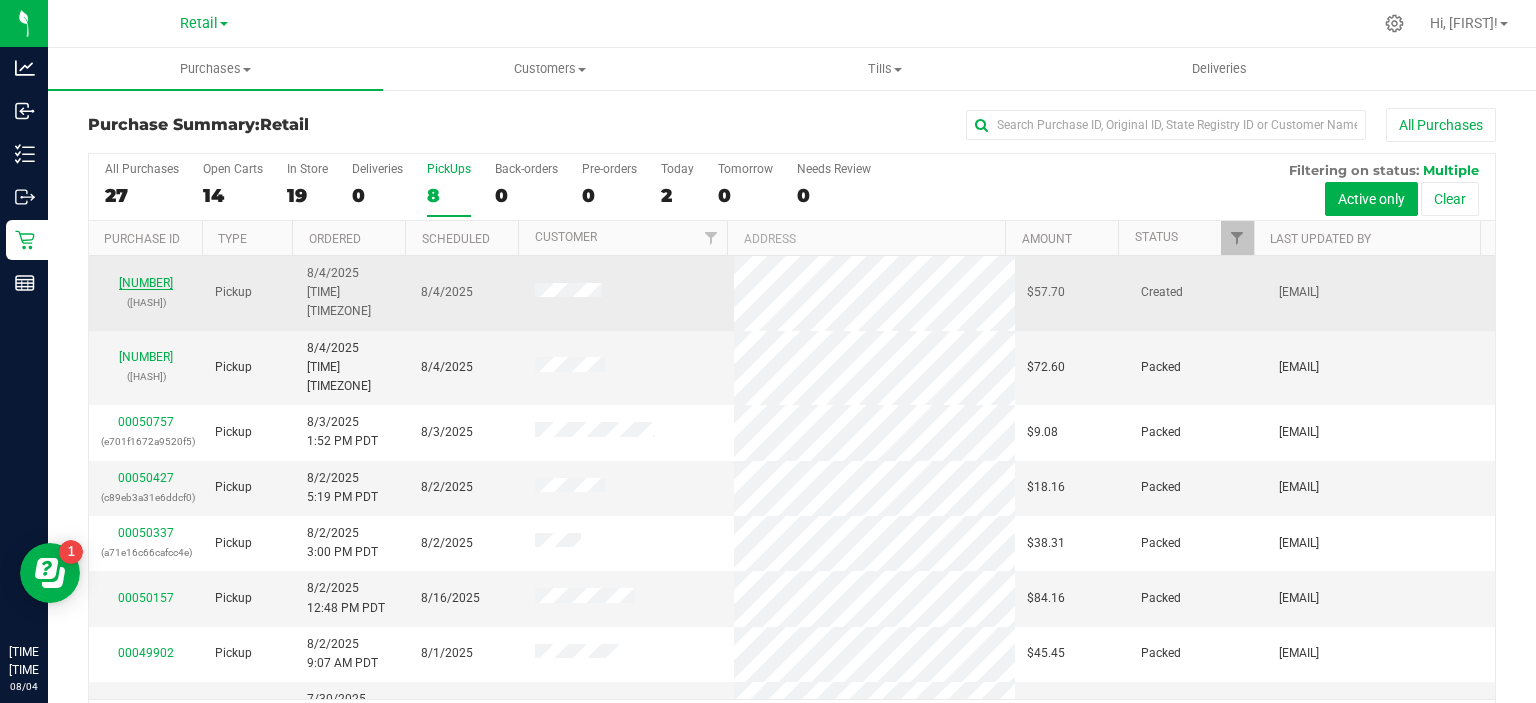 click on "[NUMBER]" at bounding box center (146, 283) 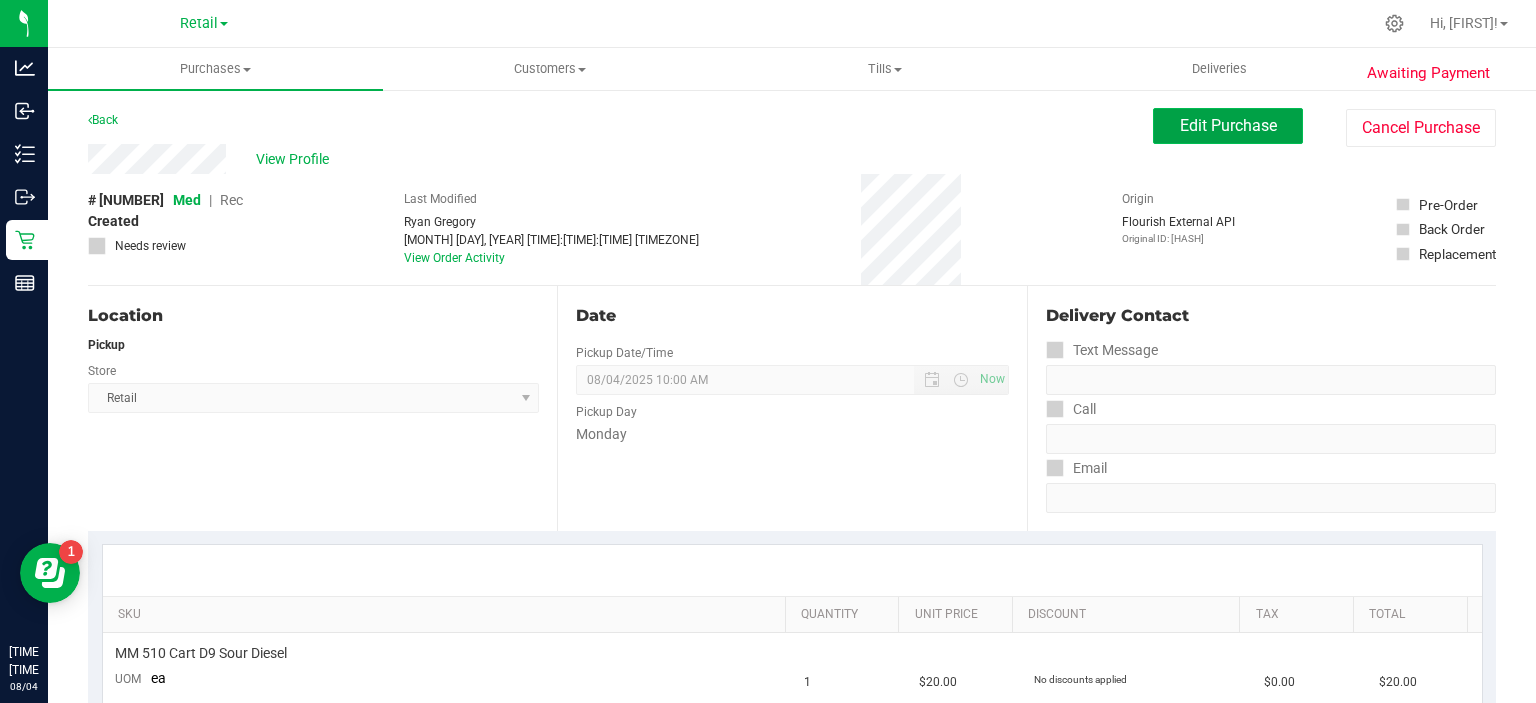 click on "Edit Purchase" at bounding box center [1228, 125] 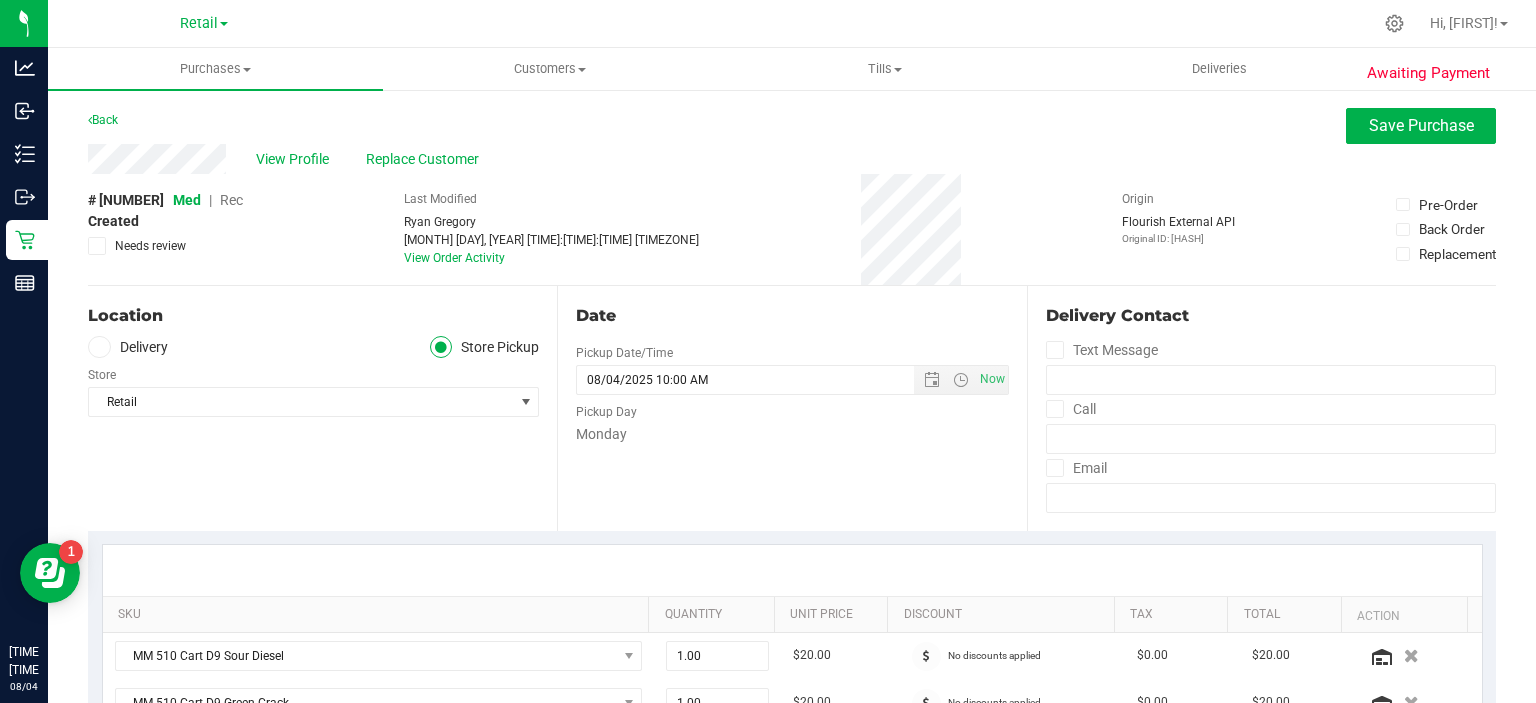 click on "Rec" at bounding box center (231, 200) 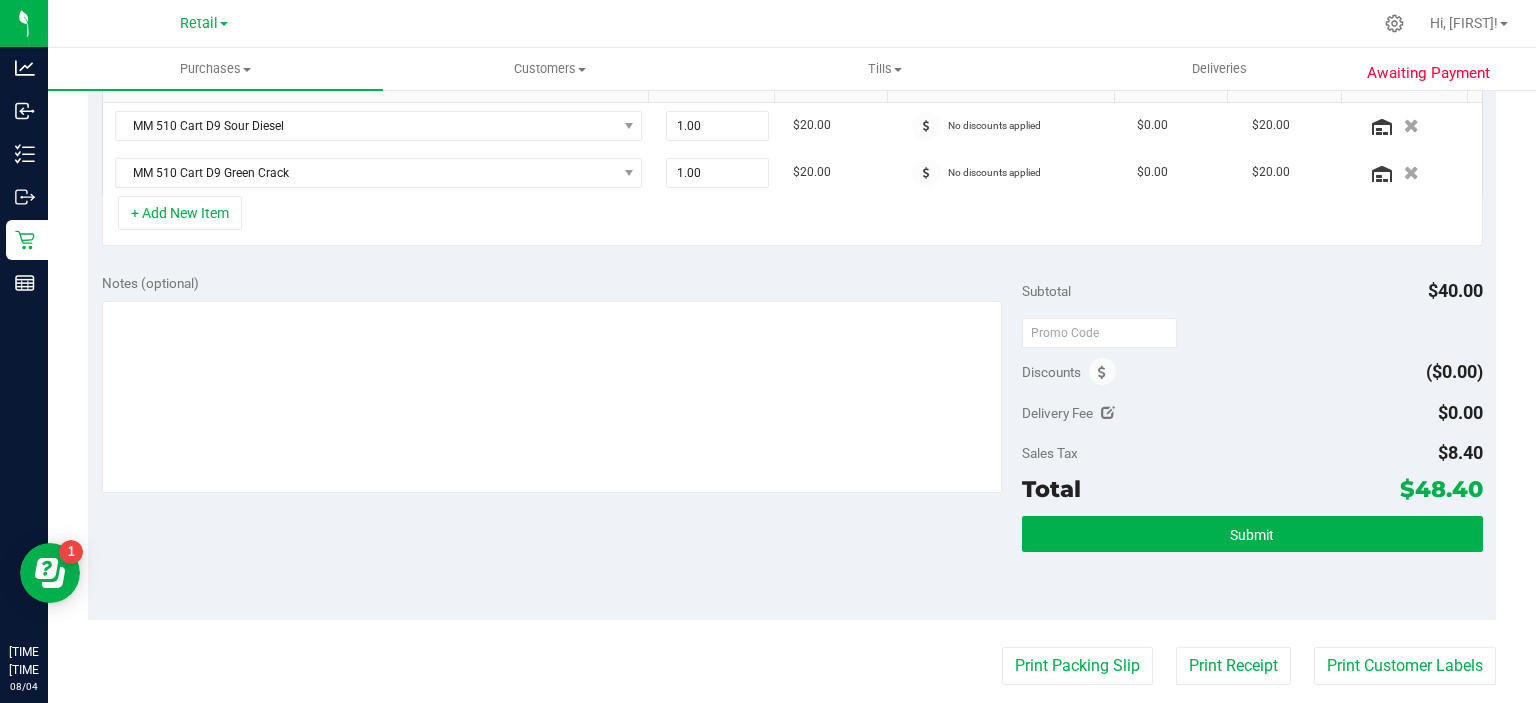 scroll, scrollTop: 534, scrollLeft: 0, axis: vertical 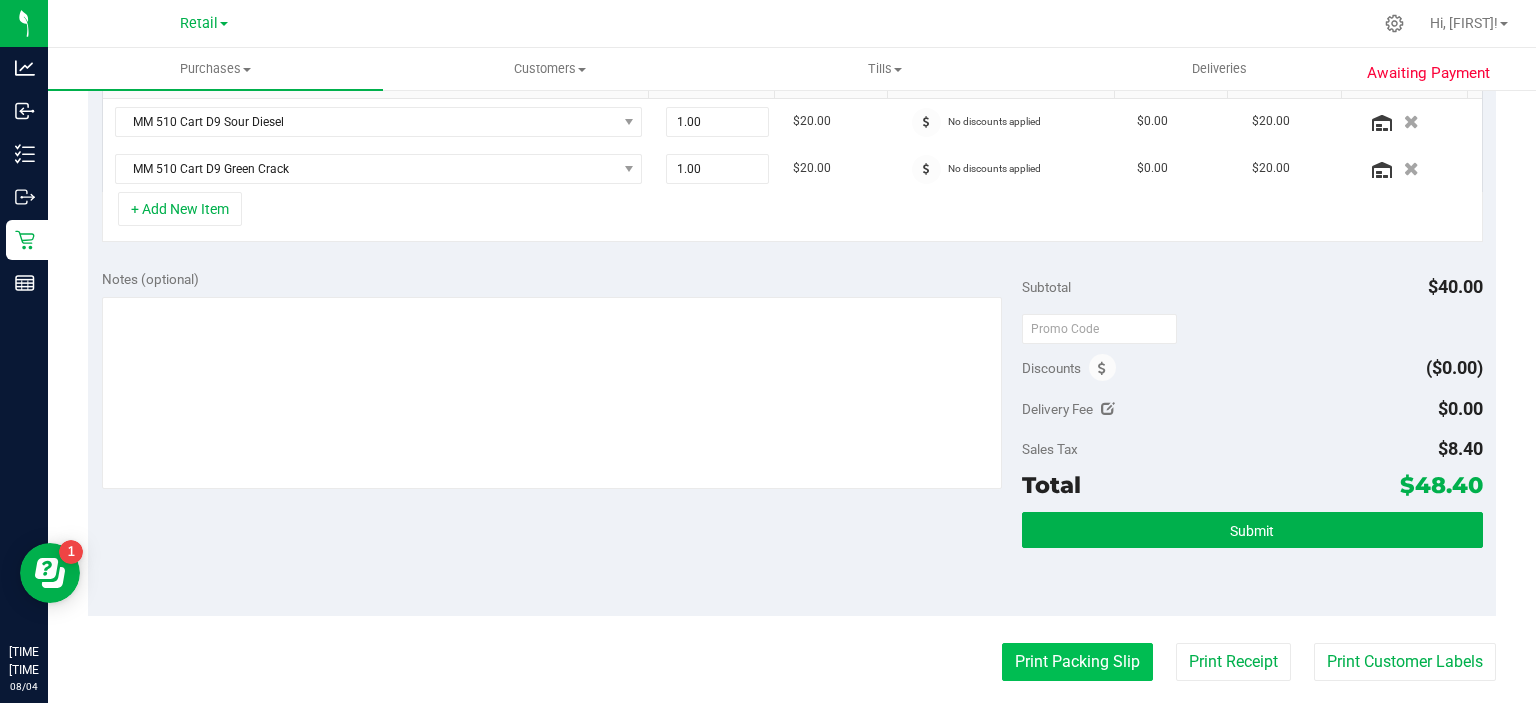 click on "Print Packing Slip" at bounding box center [1077, 662] 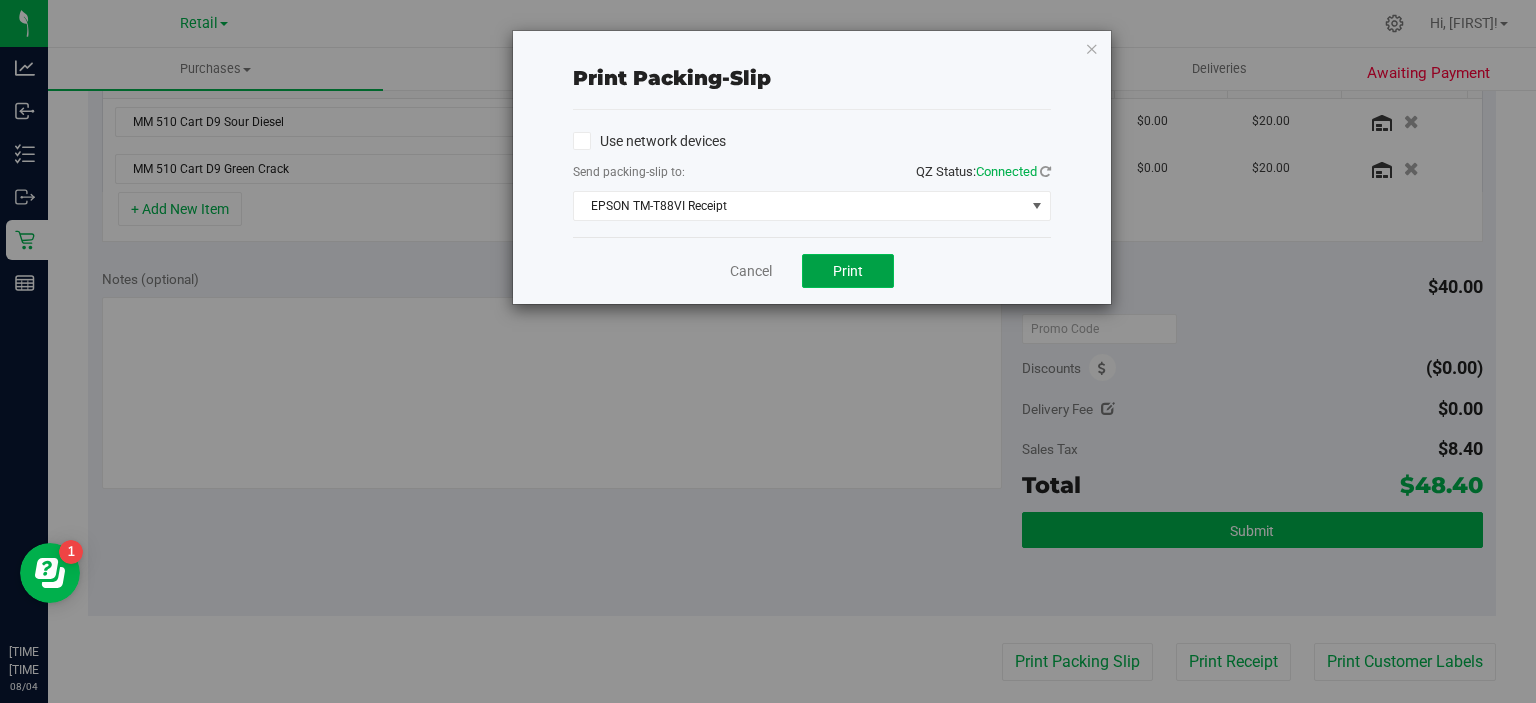 click on "Print" at bounding box center (848, 271) 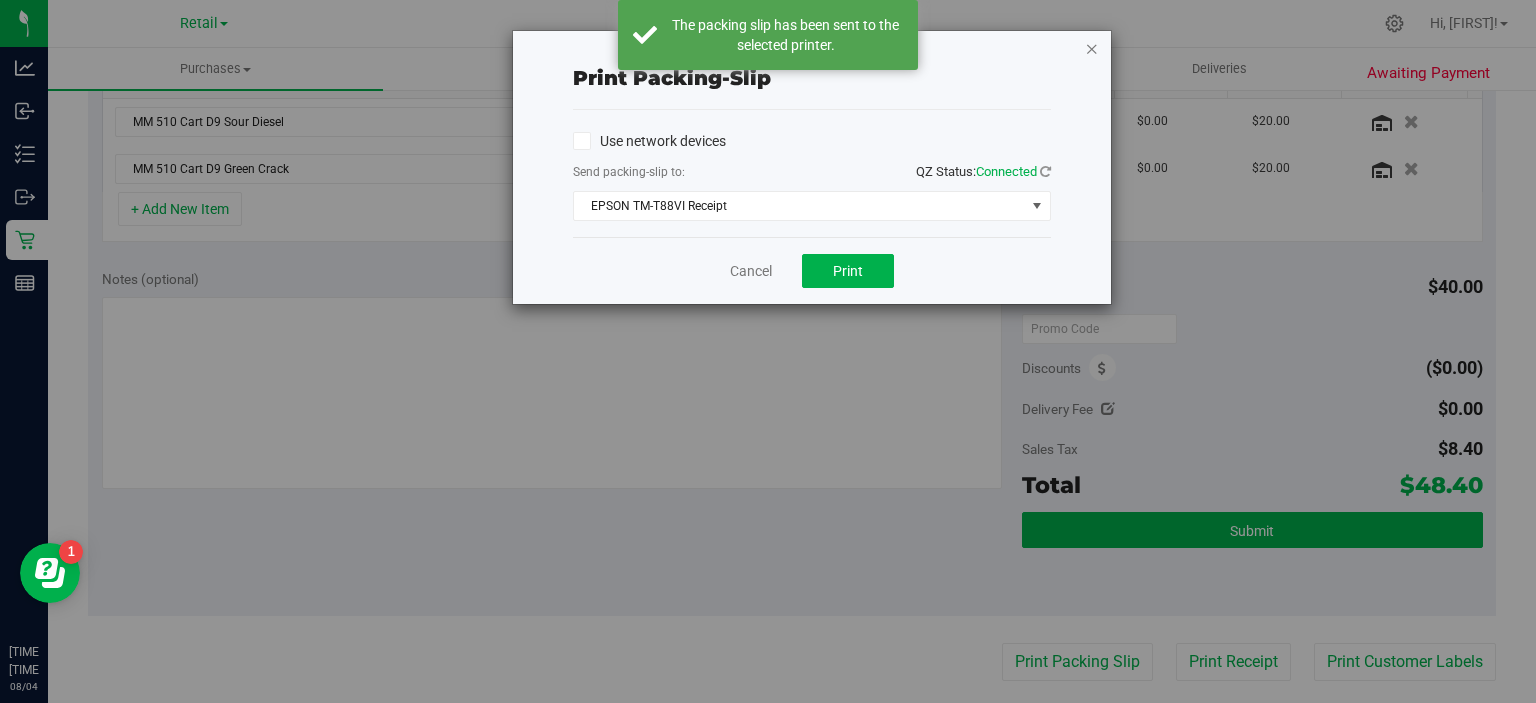 click at bounding box center (1092, 48) 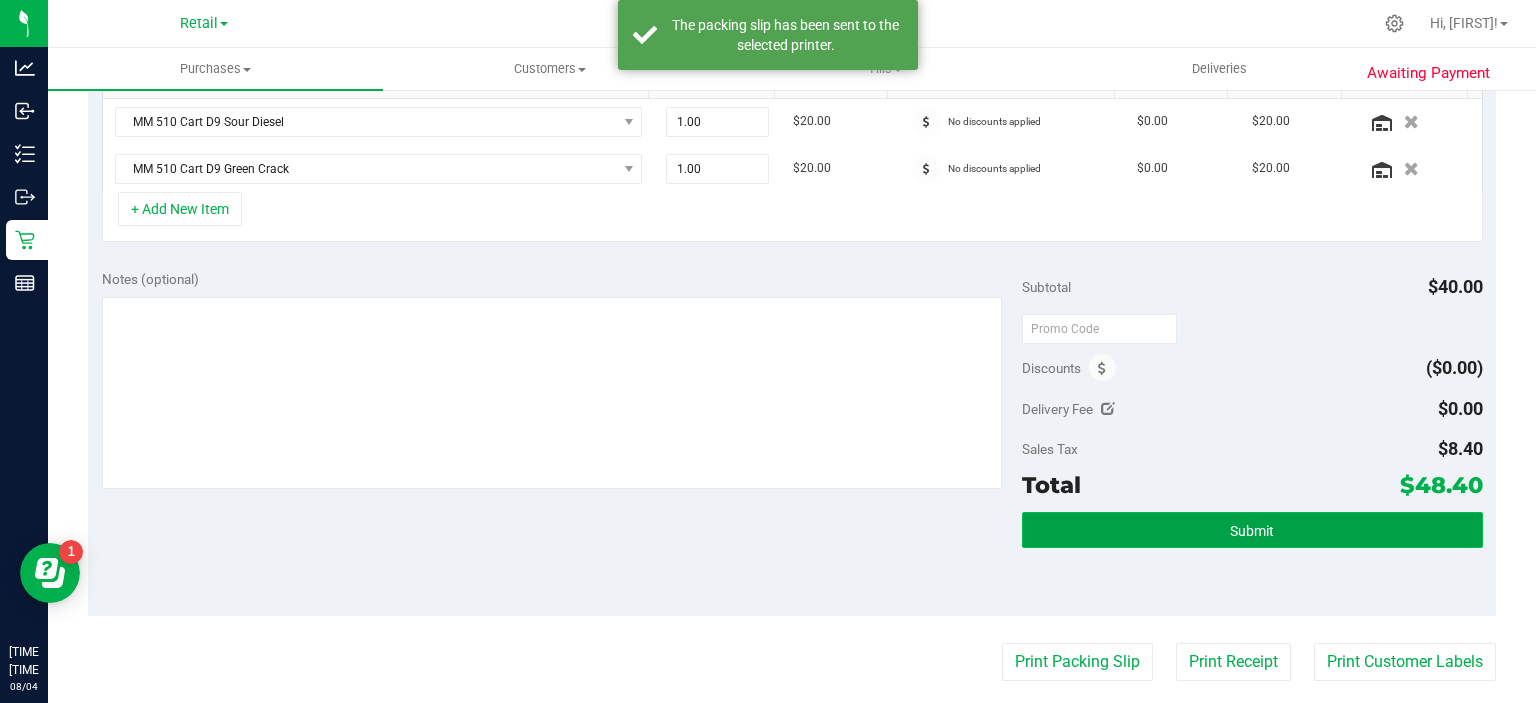 click on "Submit" at bounding box center (1252, 531) 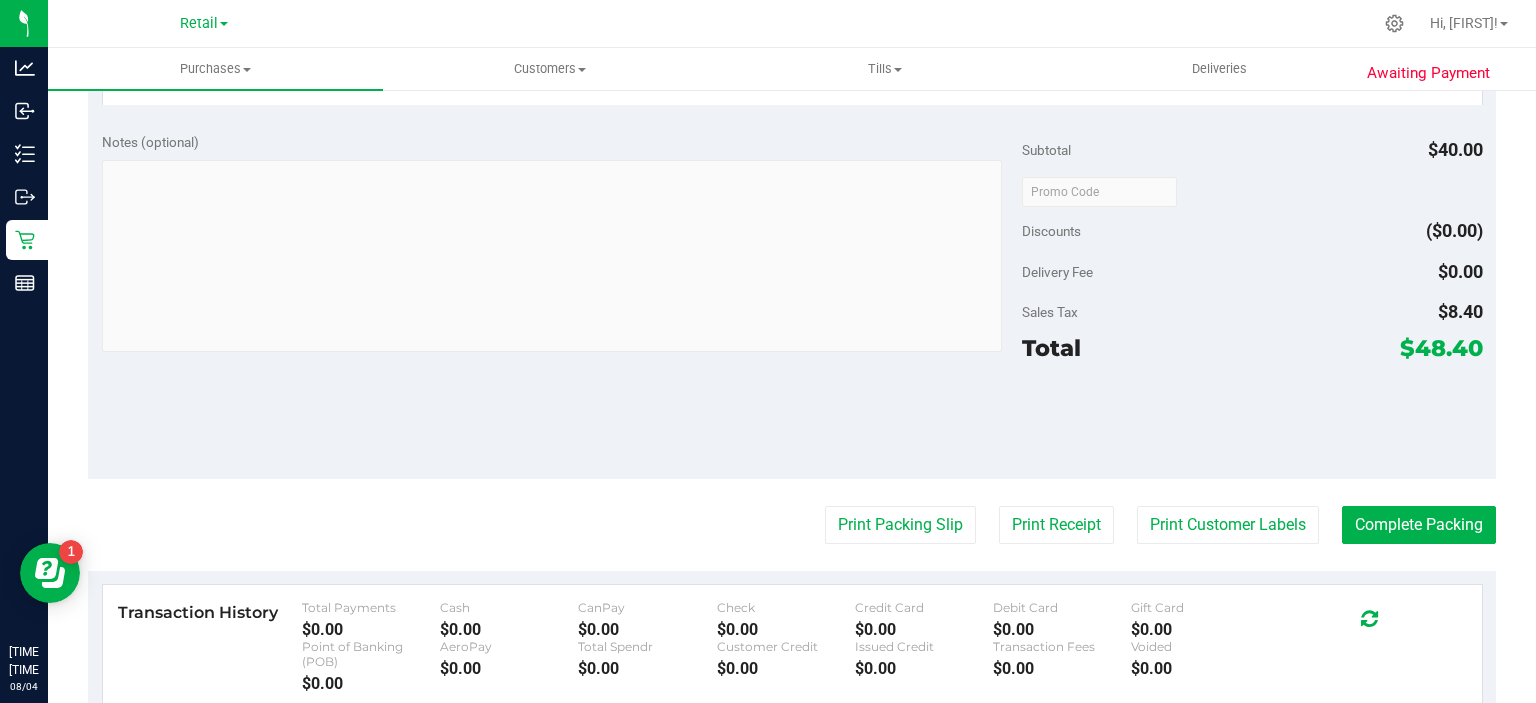 scroll, scrollTop: 760, scrollLeft: 0, axis: vertical 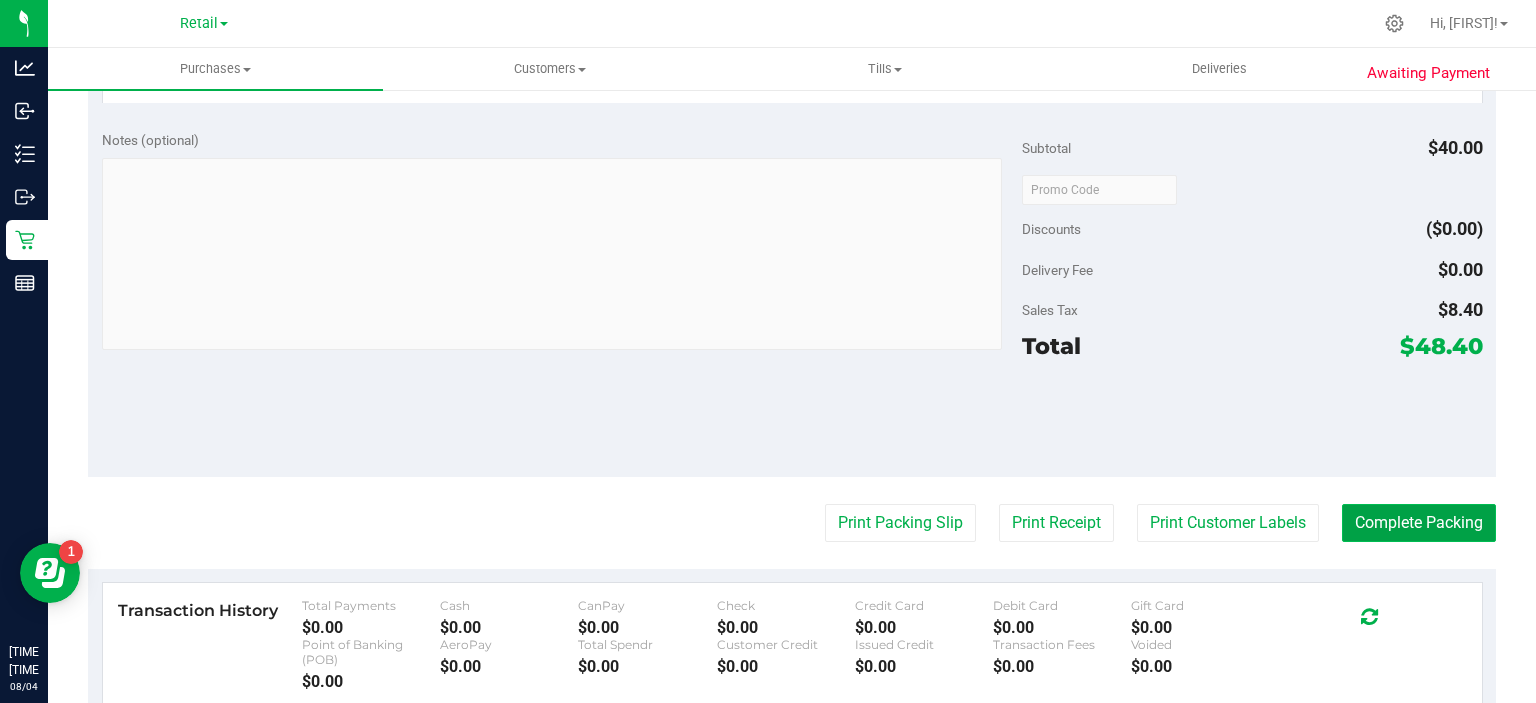 click on "Complete Packing" at bounding box center (1419, 523) 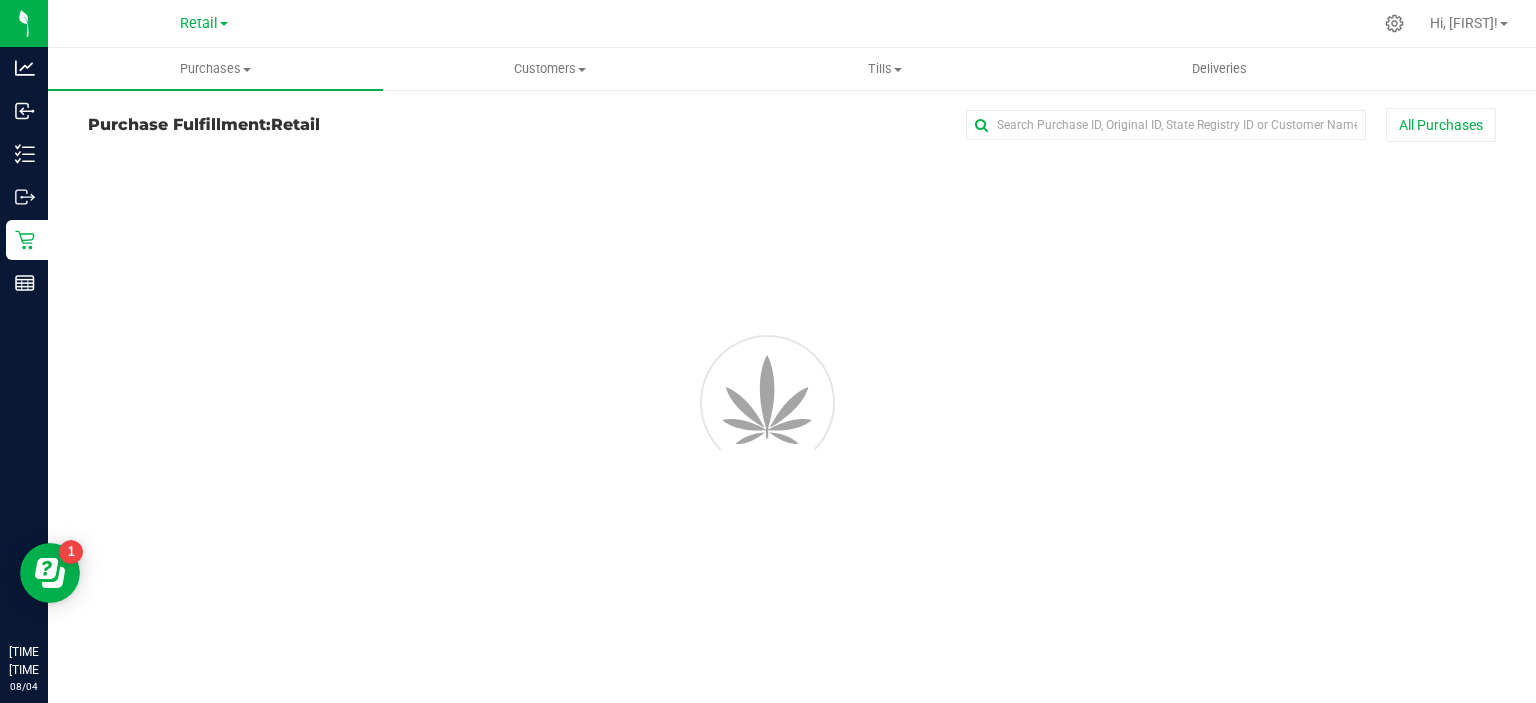 scroll, scrollTop: 0, scrollLeft: 0, axis: both 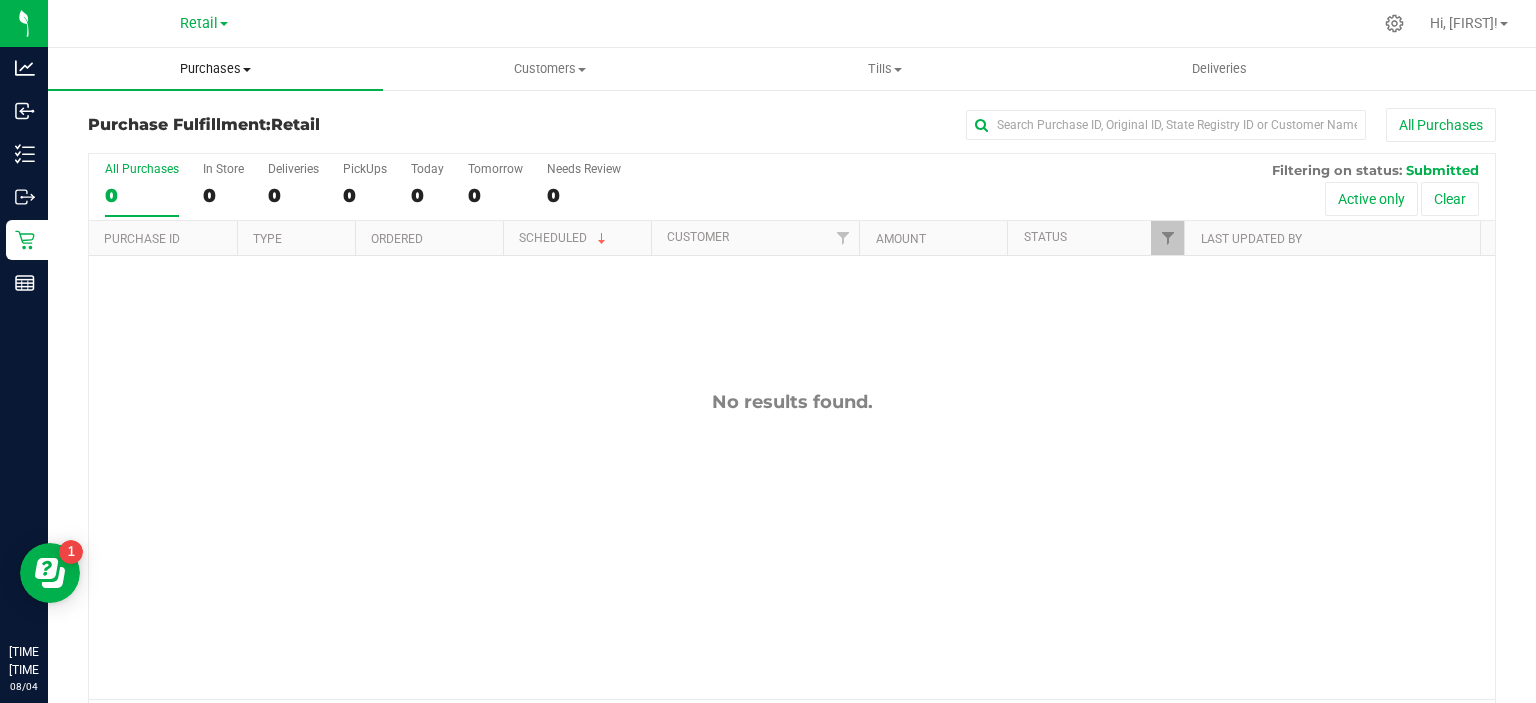 click at bounding box center (247, 70) 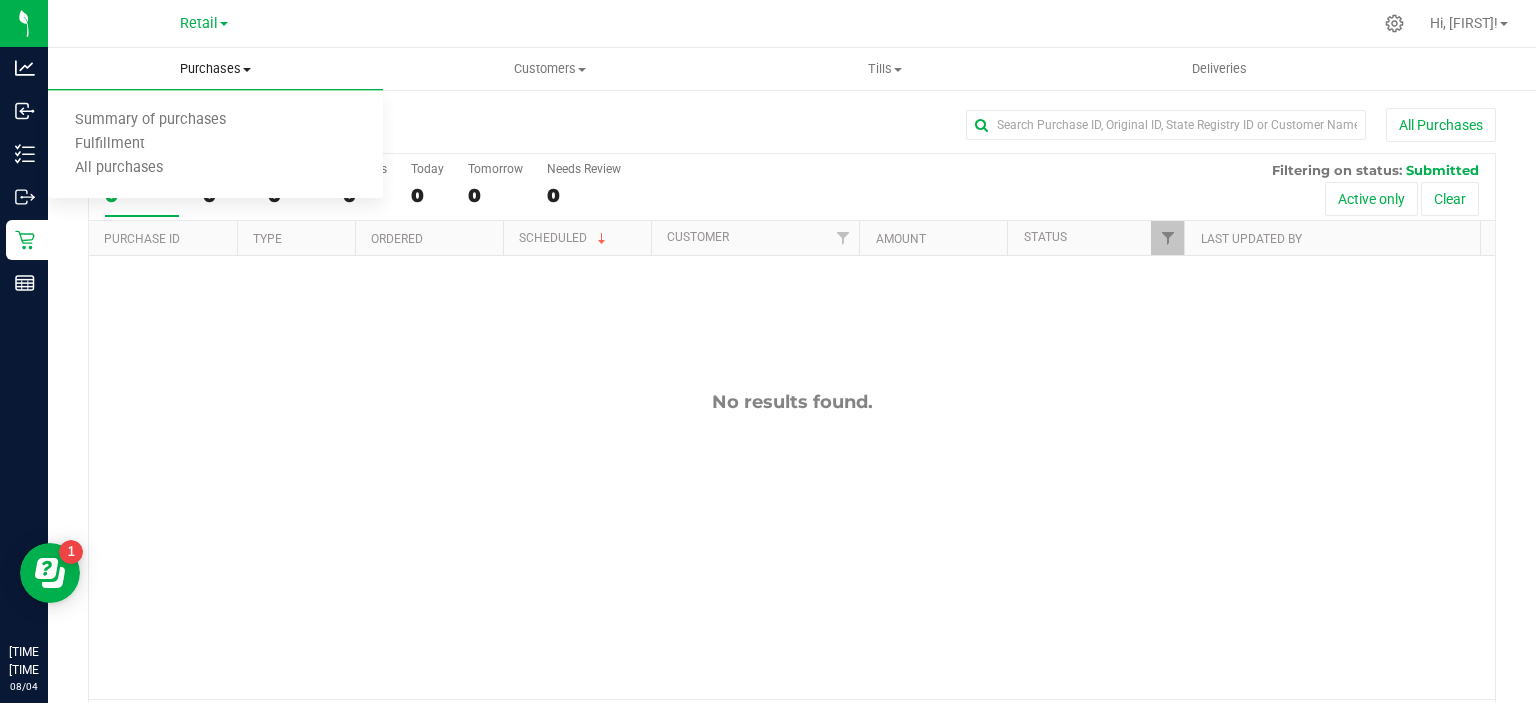 click on "Summary of purchases" at bounding box center [150, 120] 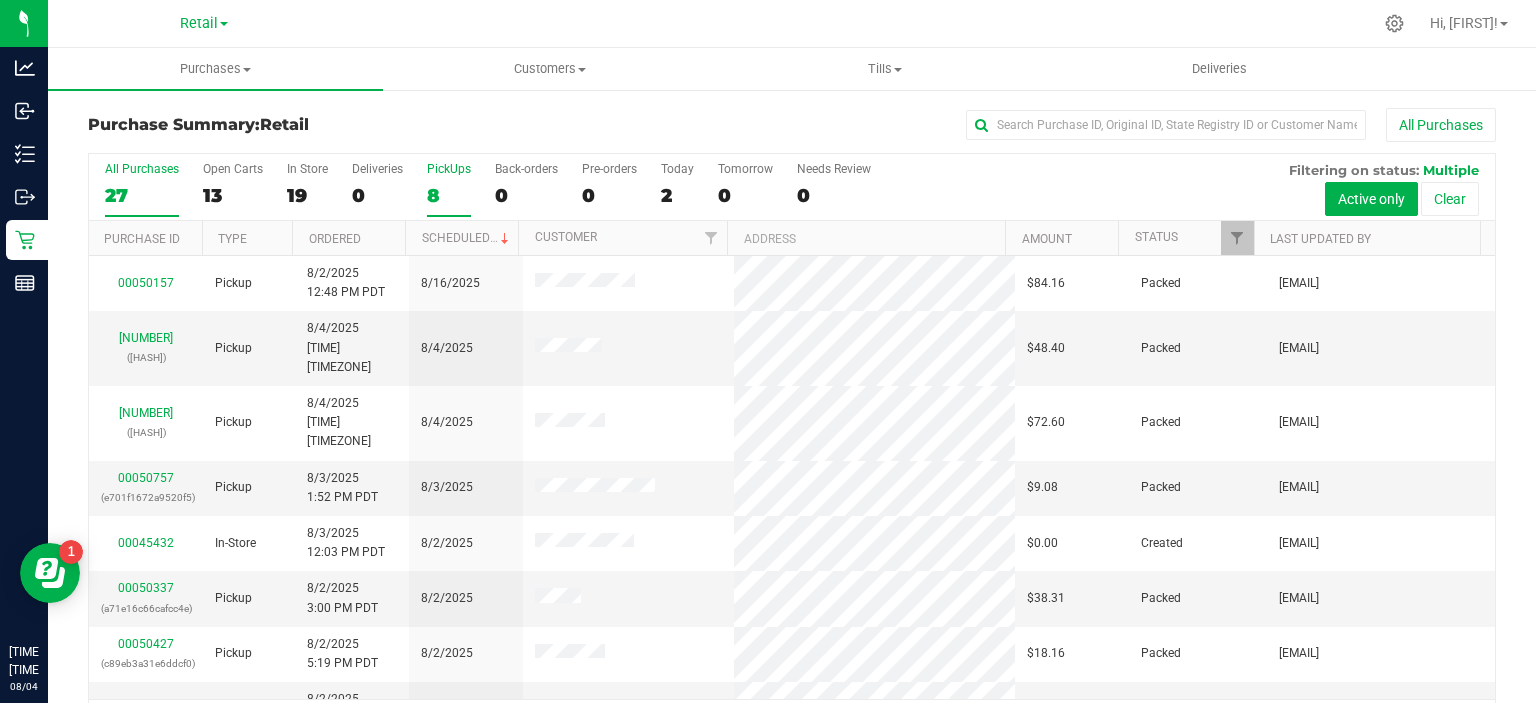 click on "8" at bounding box center [449, 195] 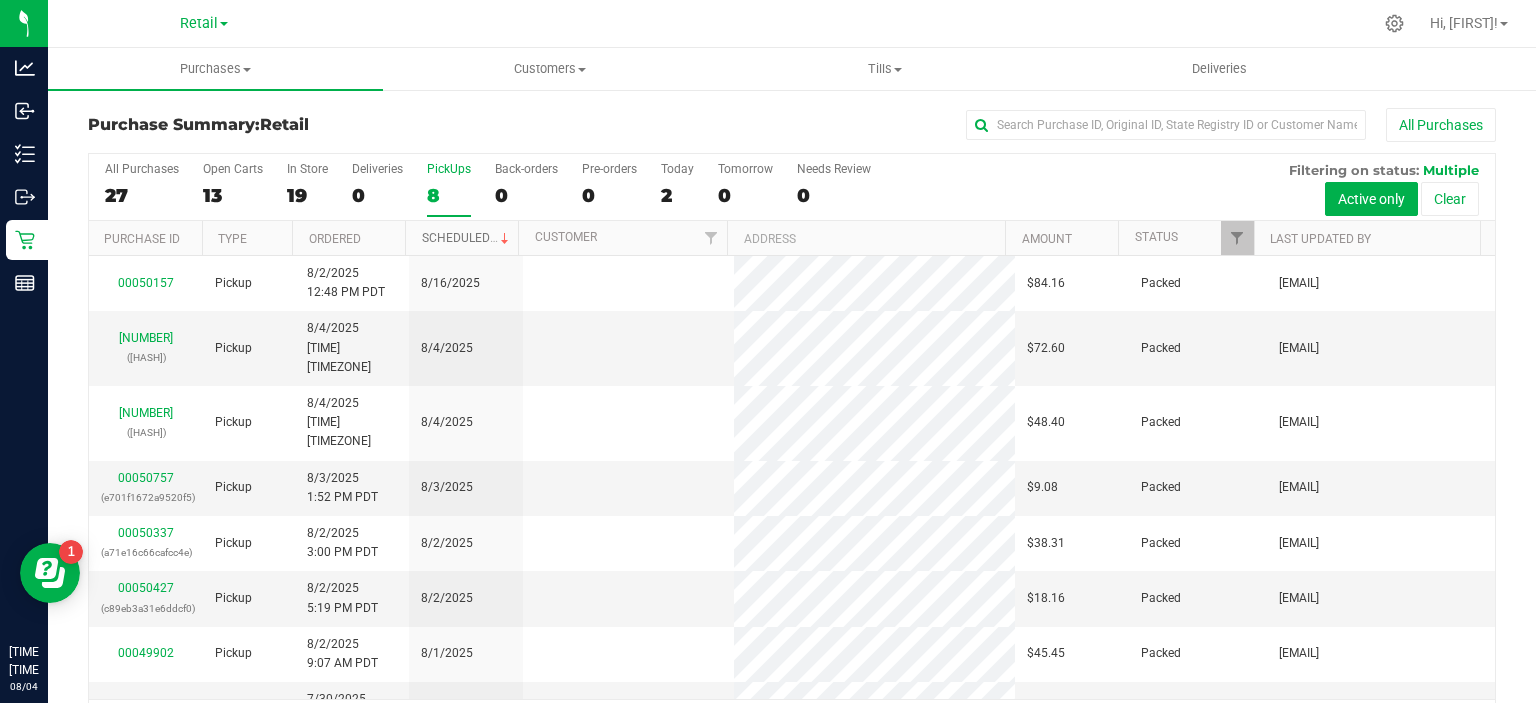 click on "Scheduled" at bounding box center [467, 238] 